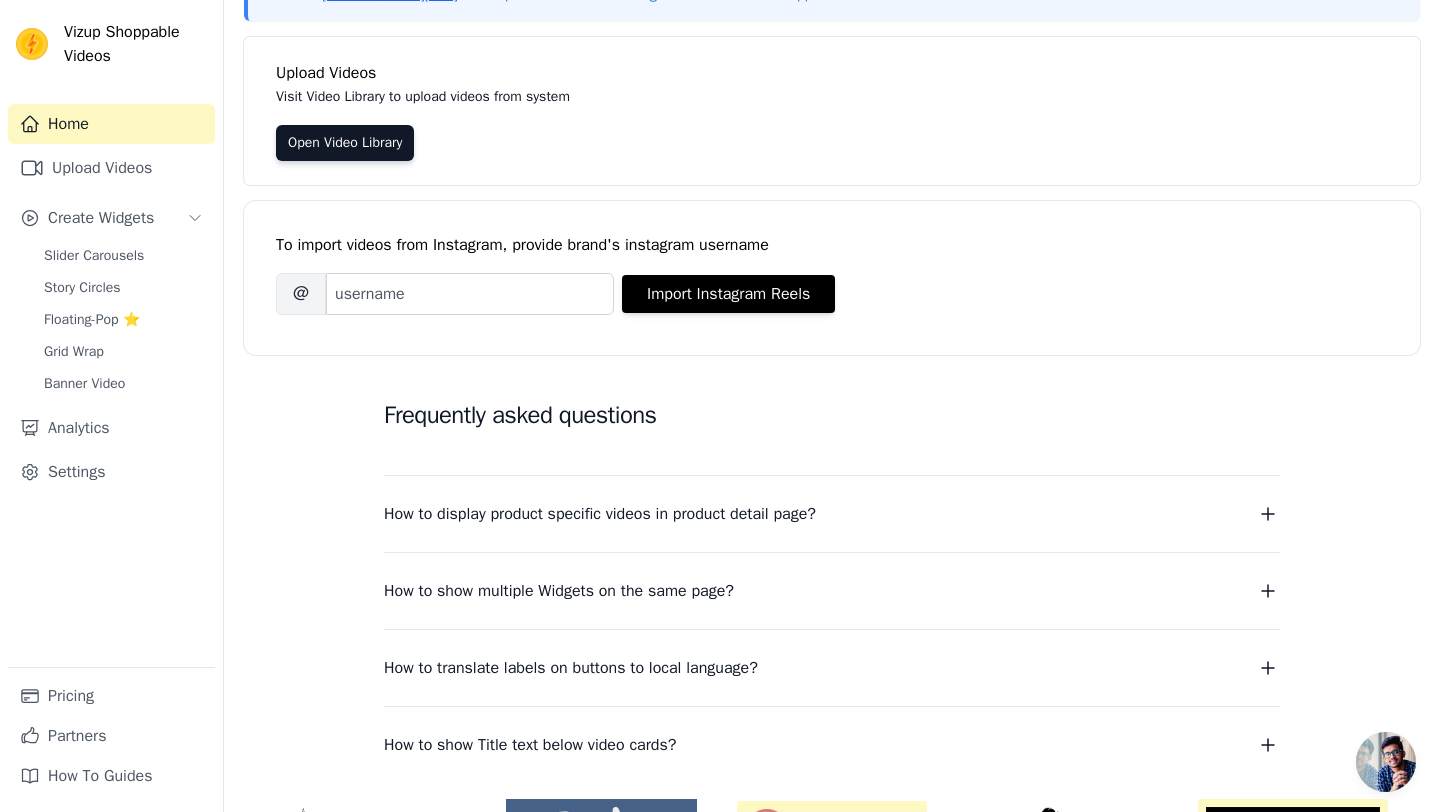 scroll, scrollTop: 0, scrollLeft: 0, axis: both 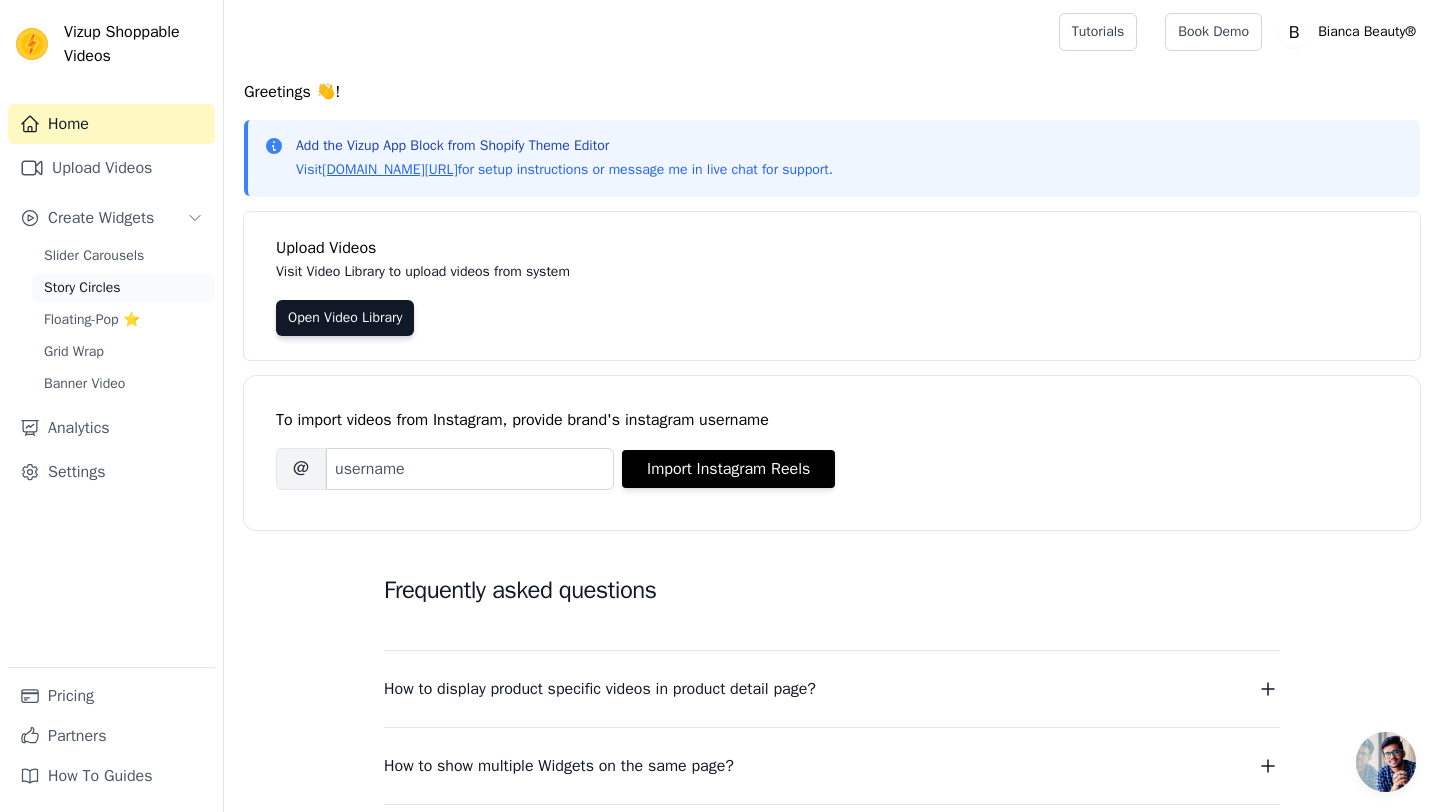 click on "Story Circles" at bounding box center (82, 288) 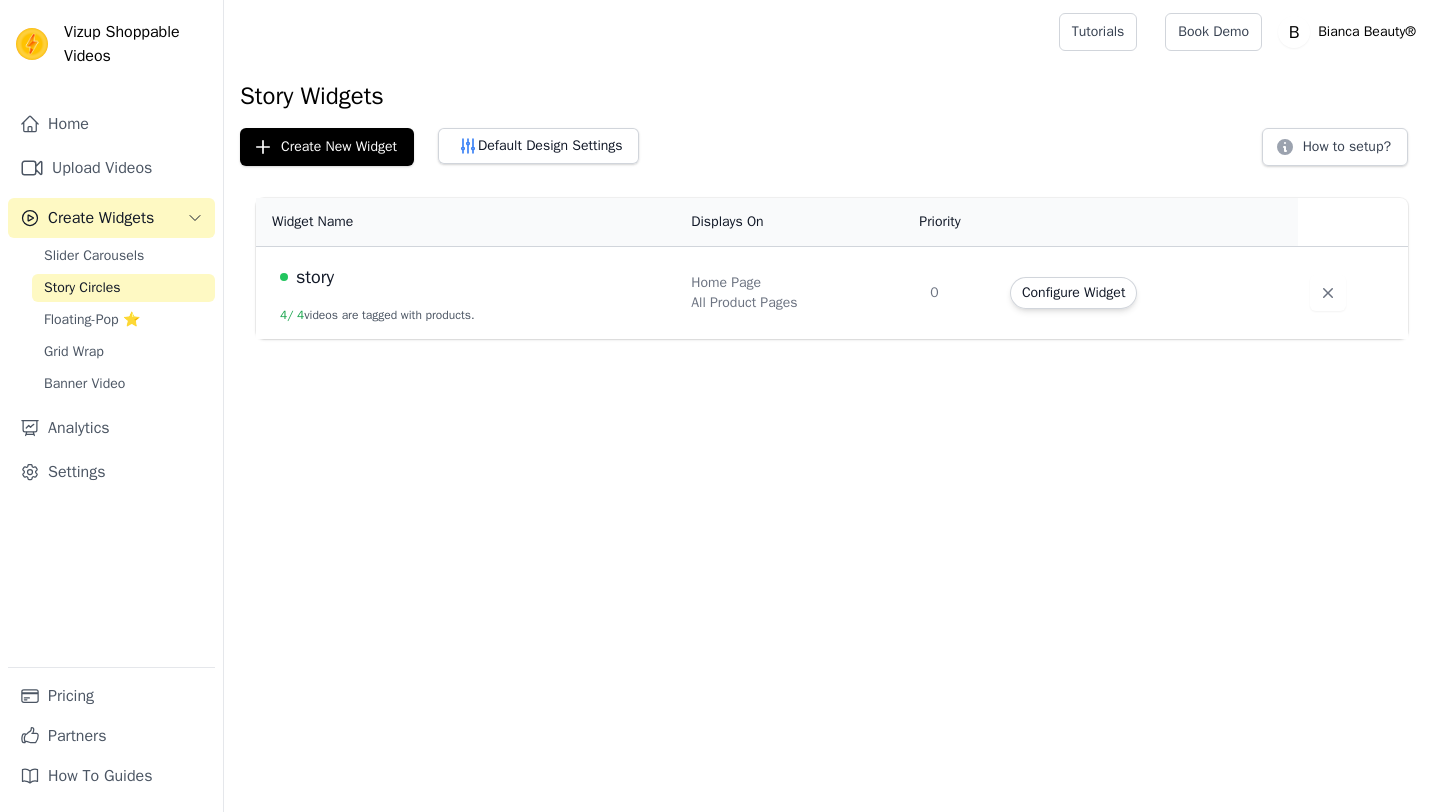 scroll, scrollTop: 0, scrollLeft: 0, axis: both 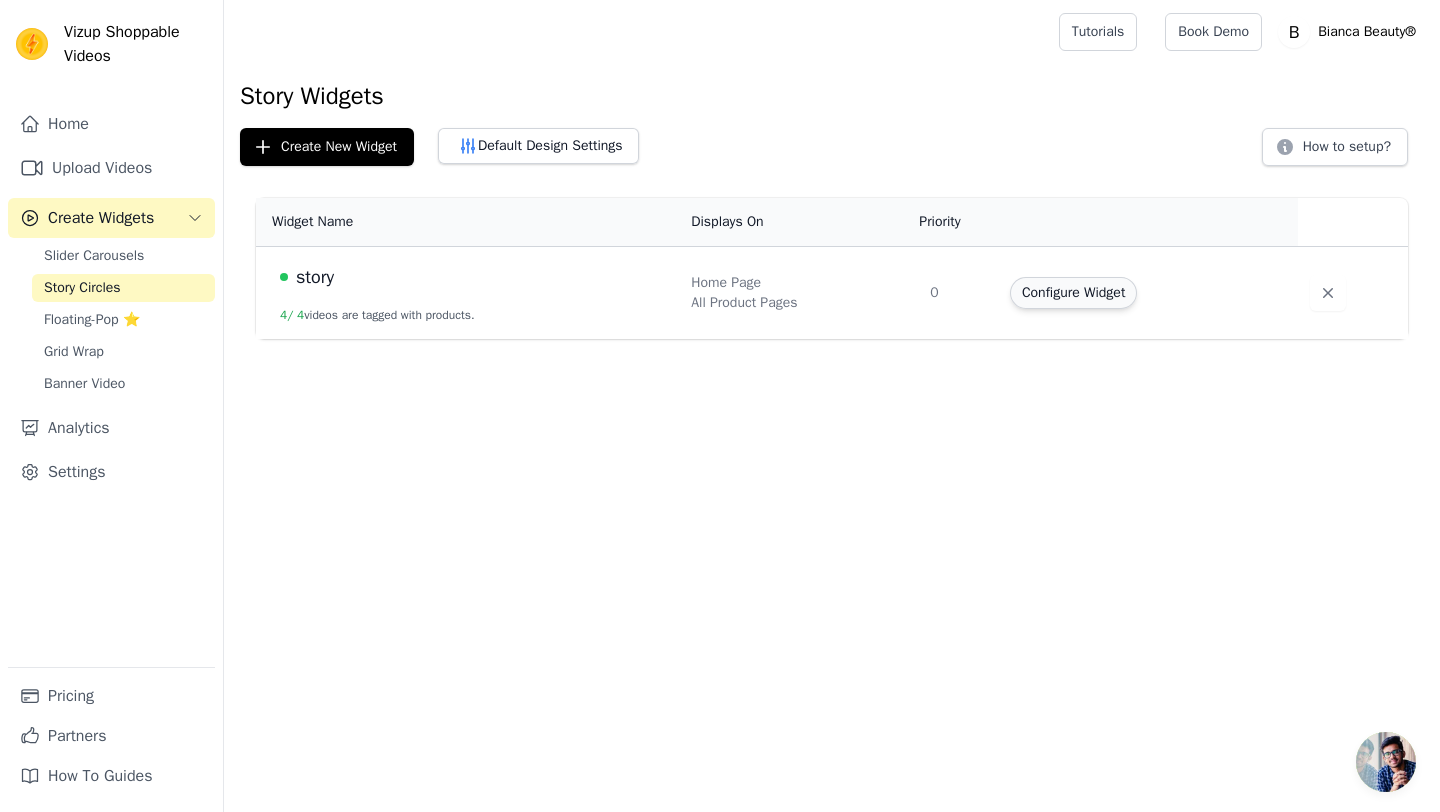 click on "Configure Widget" at bounding box center [1073, 293] 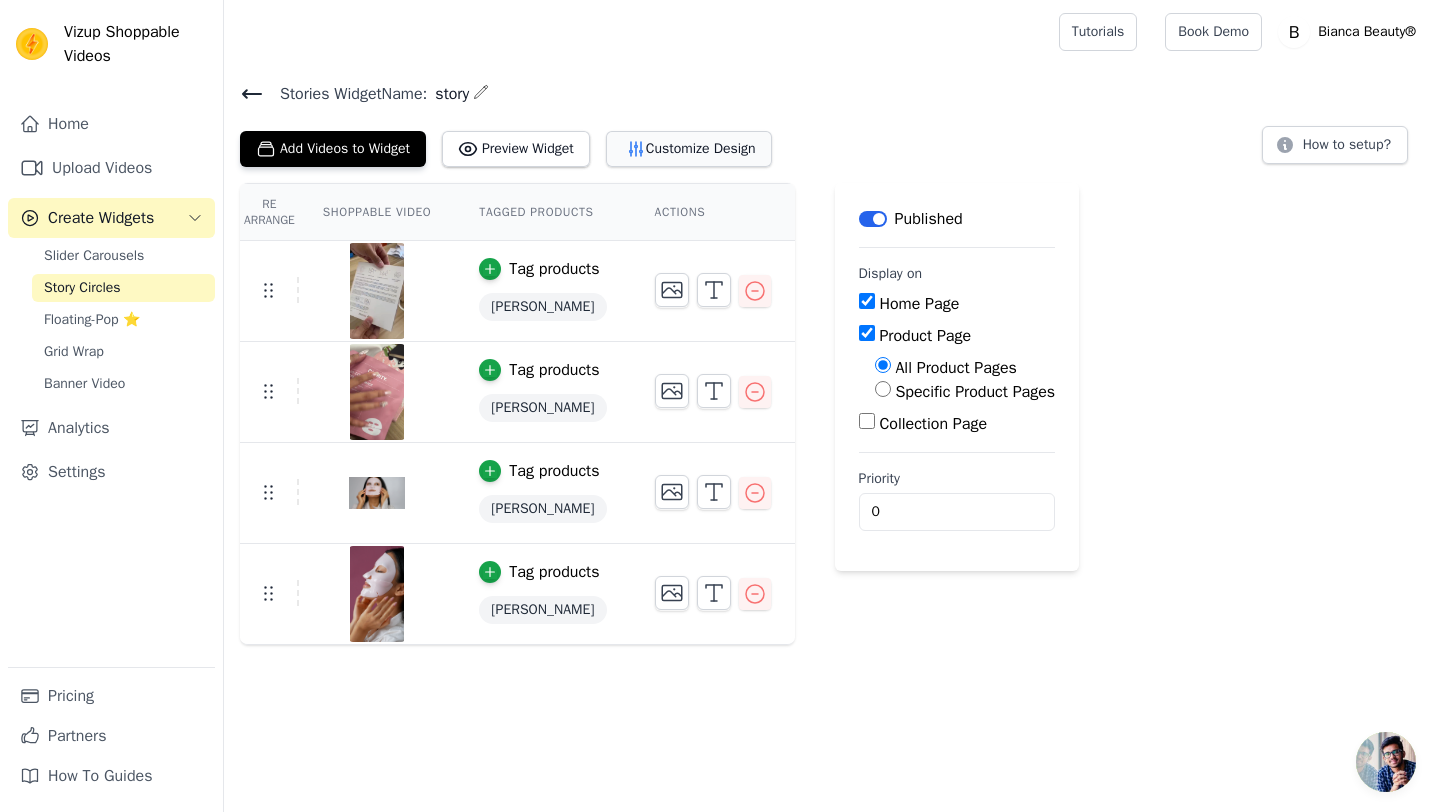 click on "Customize Design" at bounding box center [689, 149] 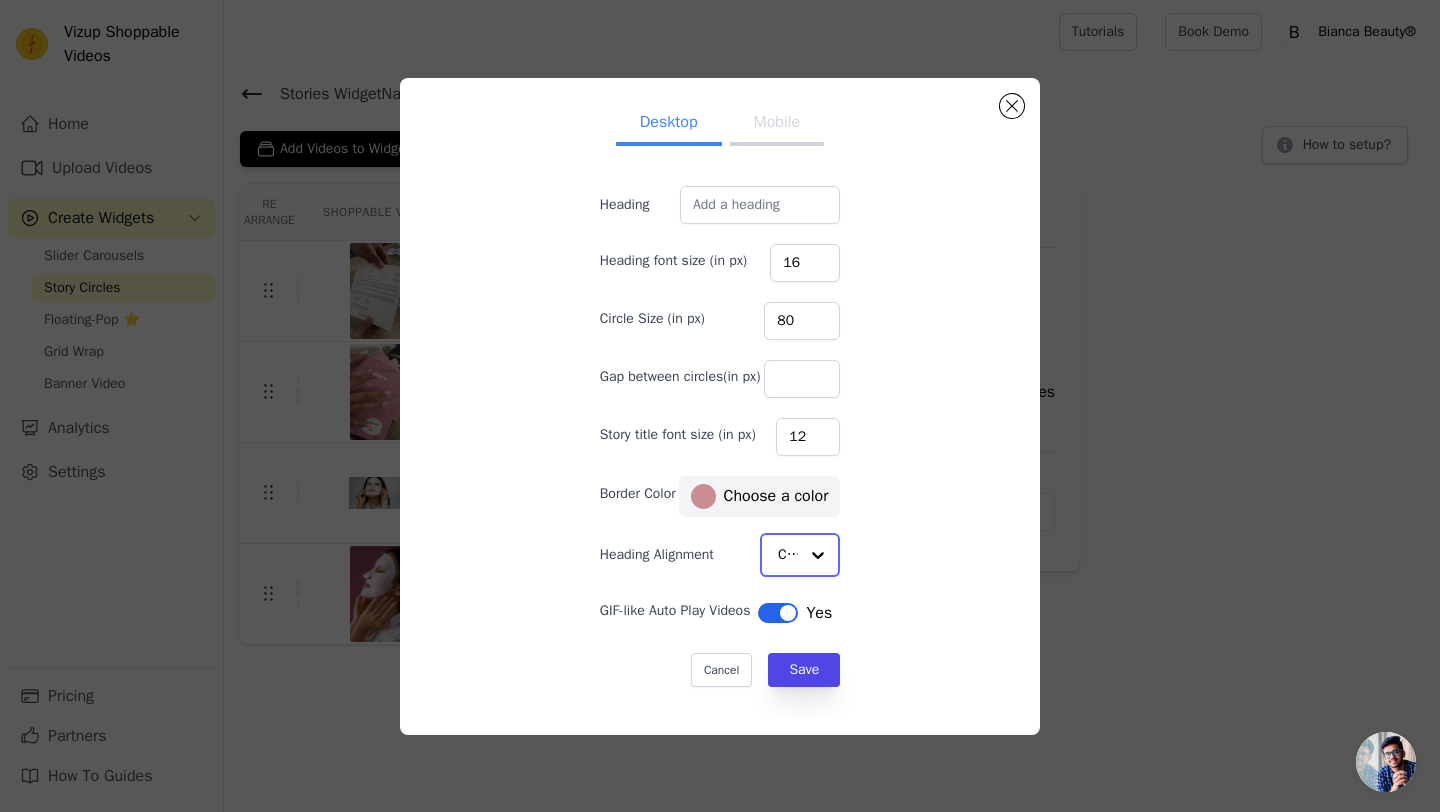 click on "Heading Alignment" 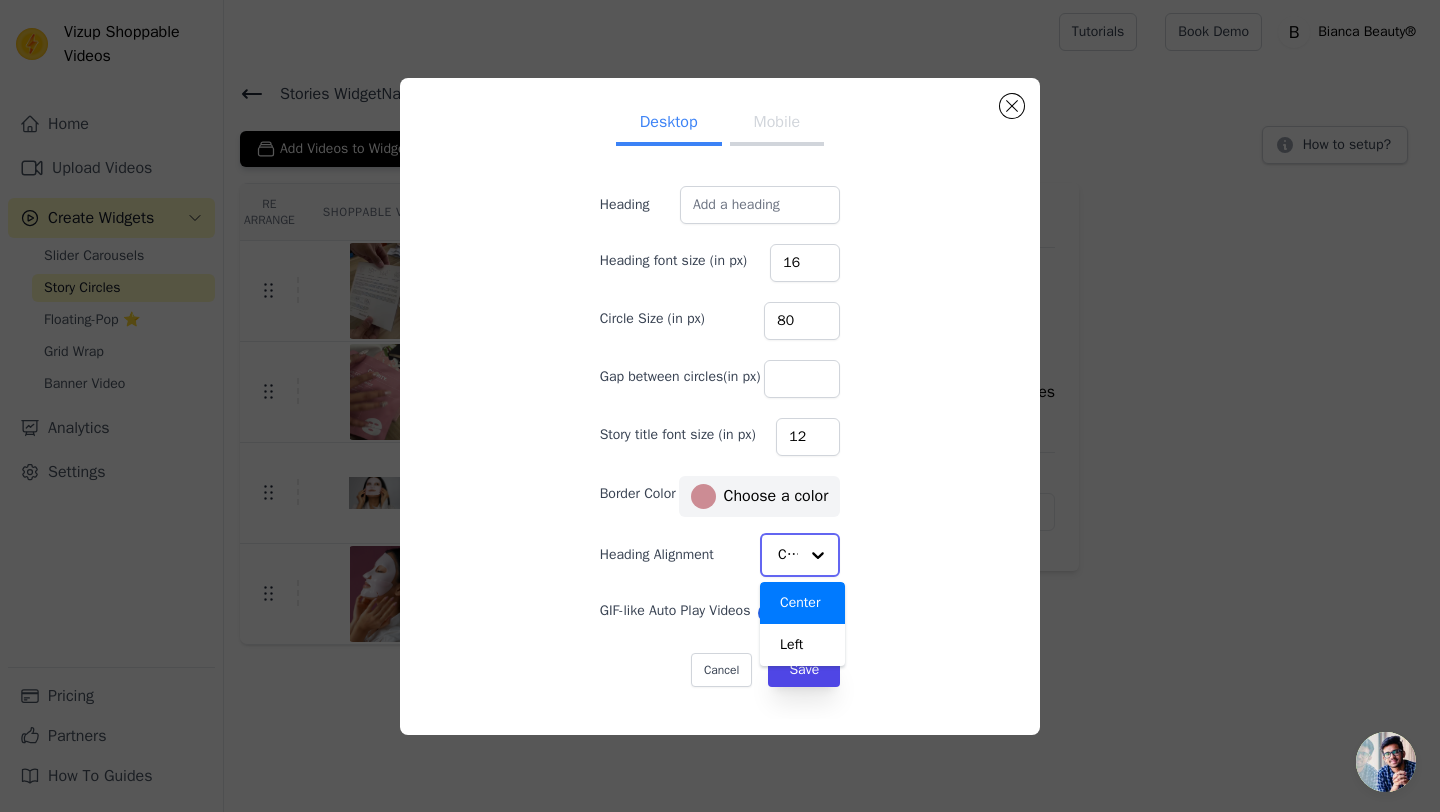 click on "Center" at bounding box center [802, 603] 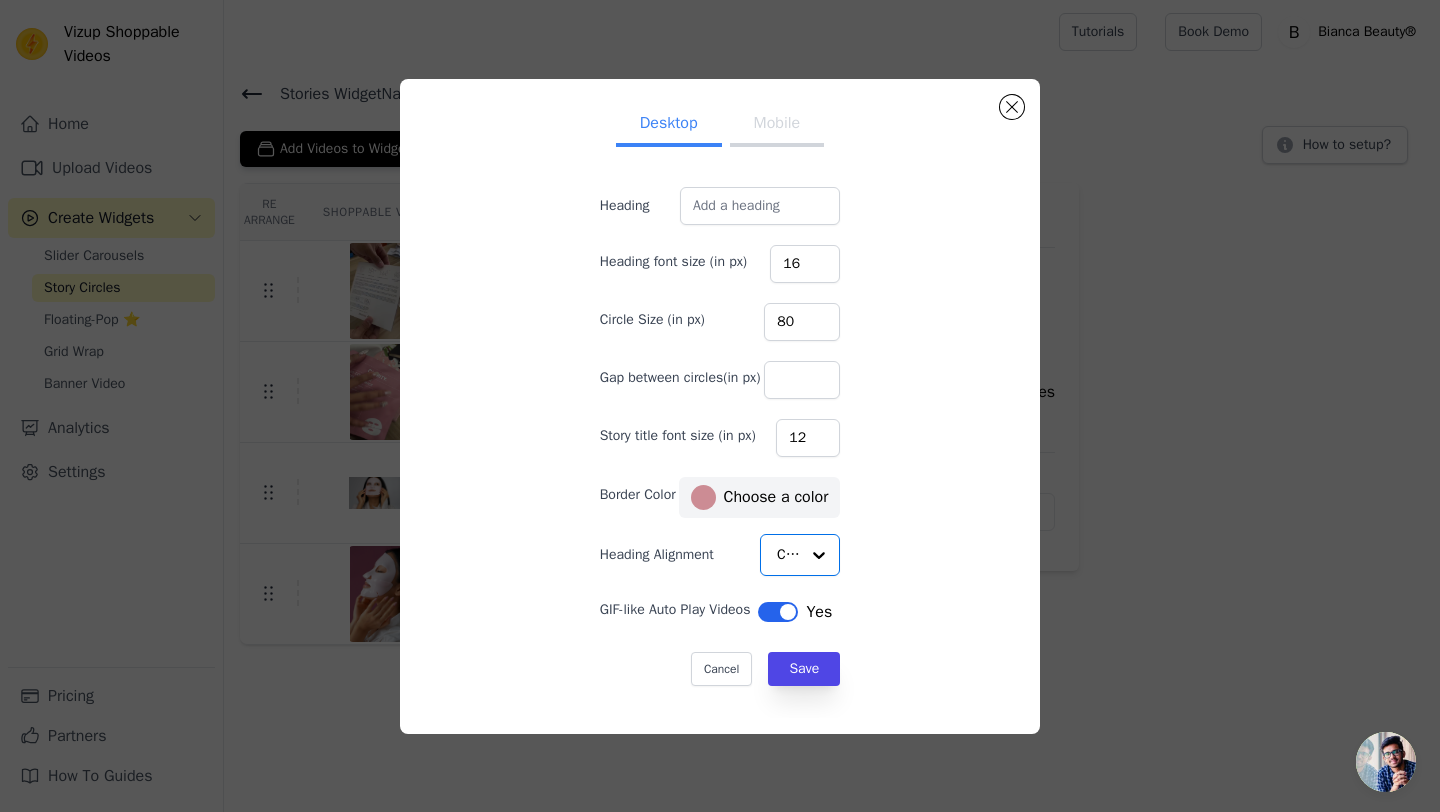 click on "Desktop Mobile   Heading     Heading font size (in px)   16   Circle Size (in px)   80   Gap between circles(in px)     Story title font size (in px)   12   Border Color   #cc8c94       Choose a color     Heading Alignment     Option Center, selected.   Select is focused, type to refine list, press down to open the menu.     Center               GIF-like Auto Play Videos   Label     Yes   Cancel     Save                               #CC8C94   1   hex   change to    rgb" at bounding box center (720, 406) 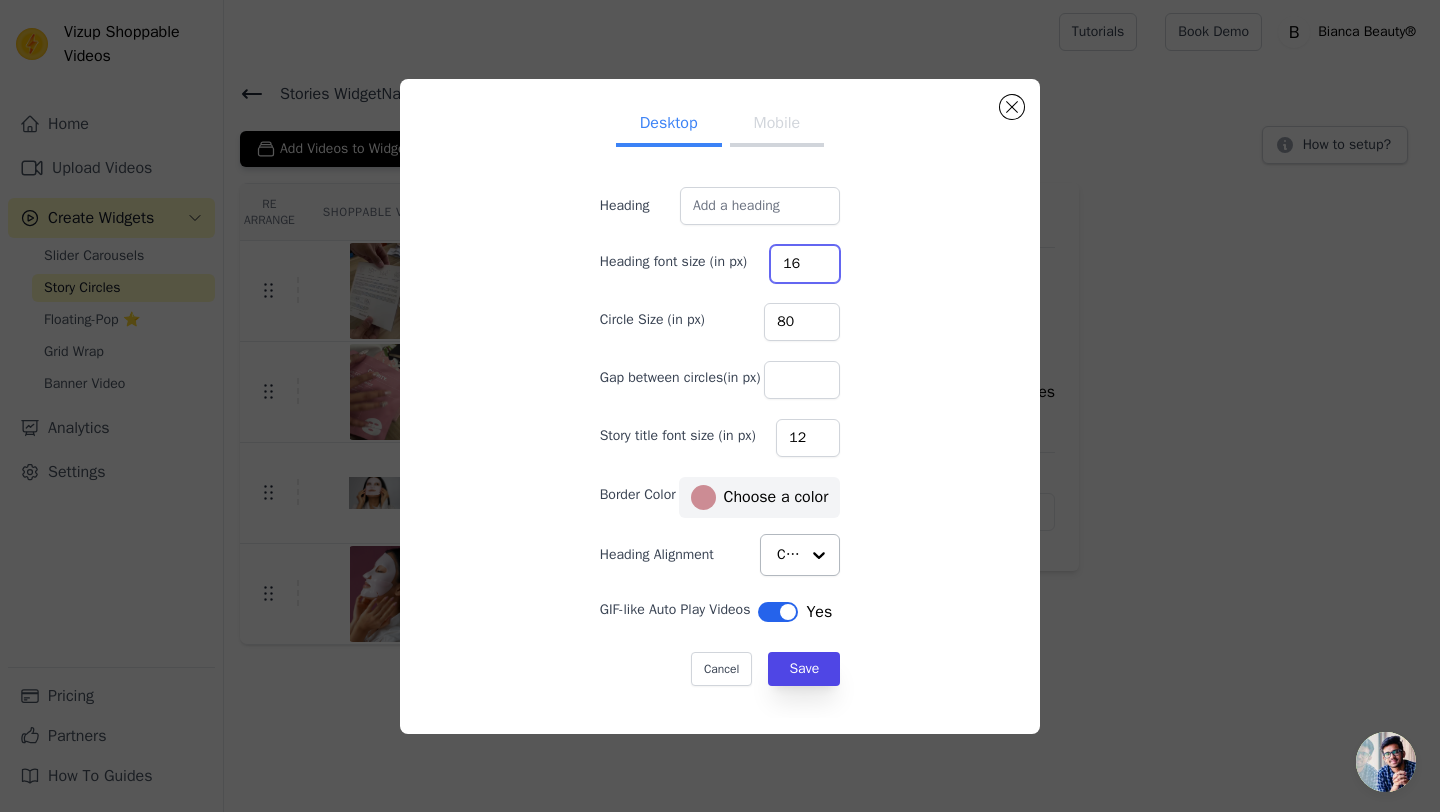 click on "16" at bounding box center (805, 264) 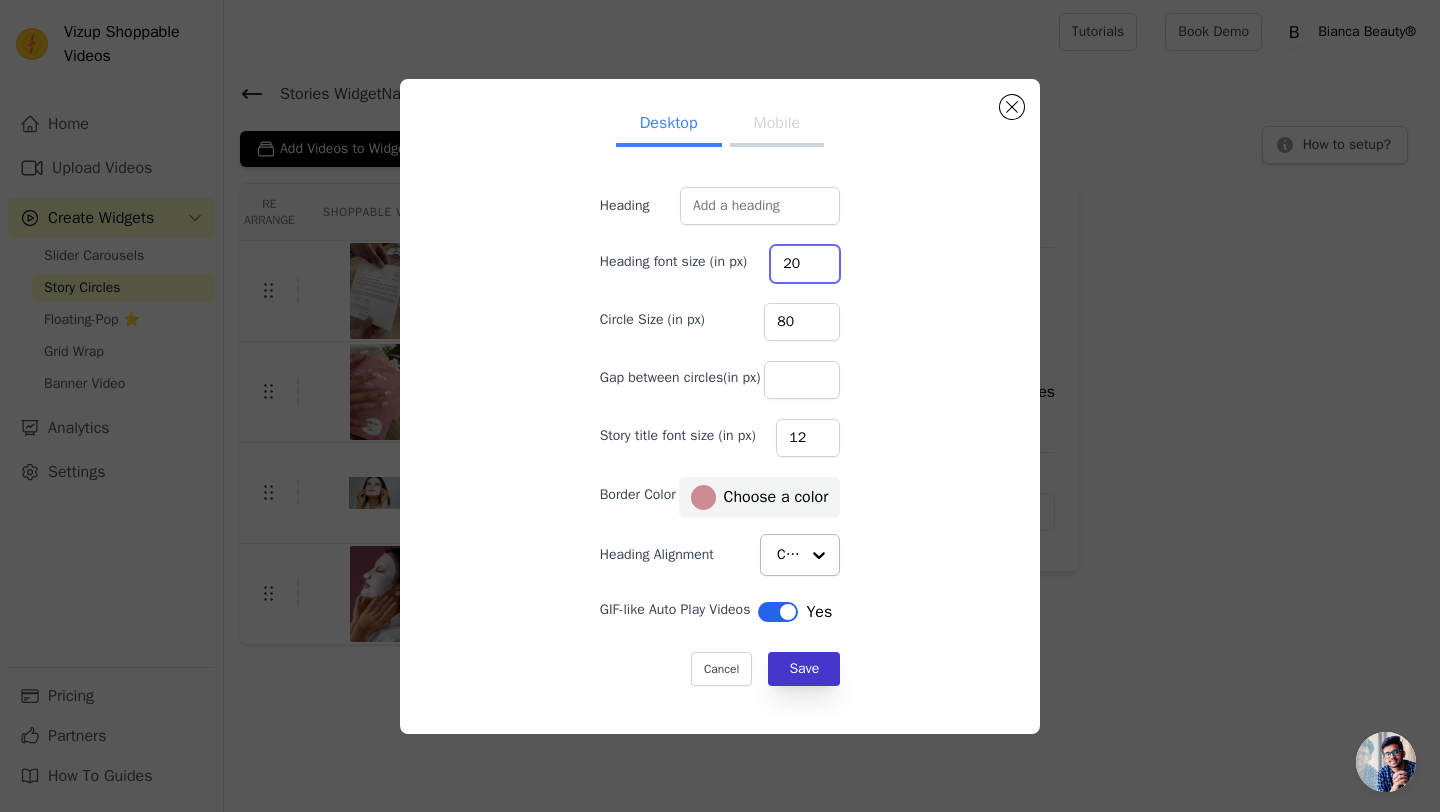 type on "20" 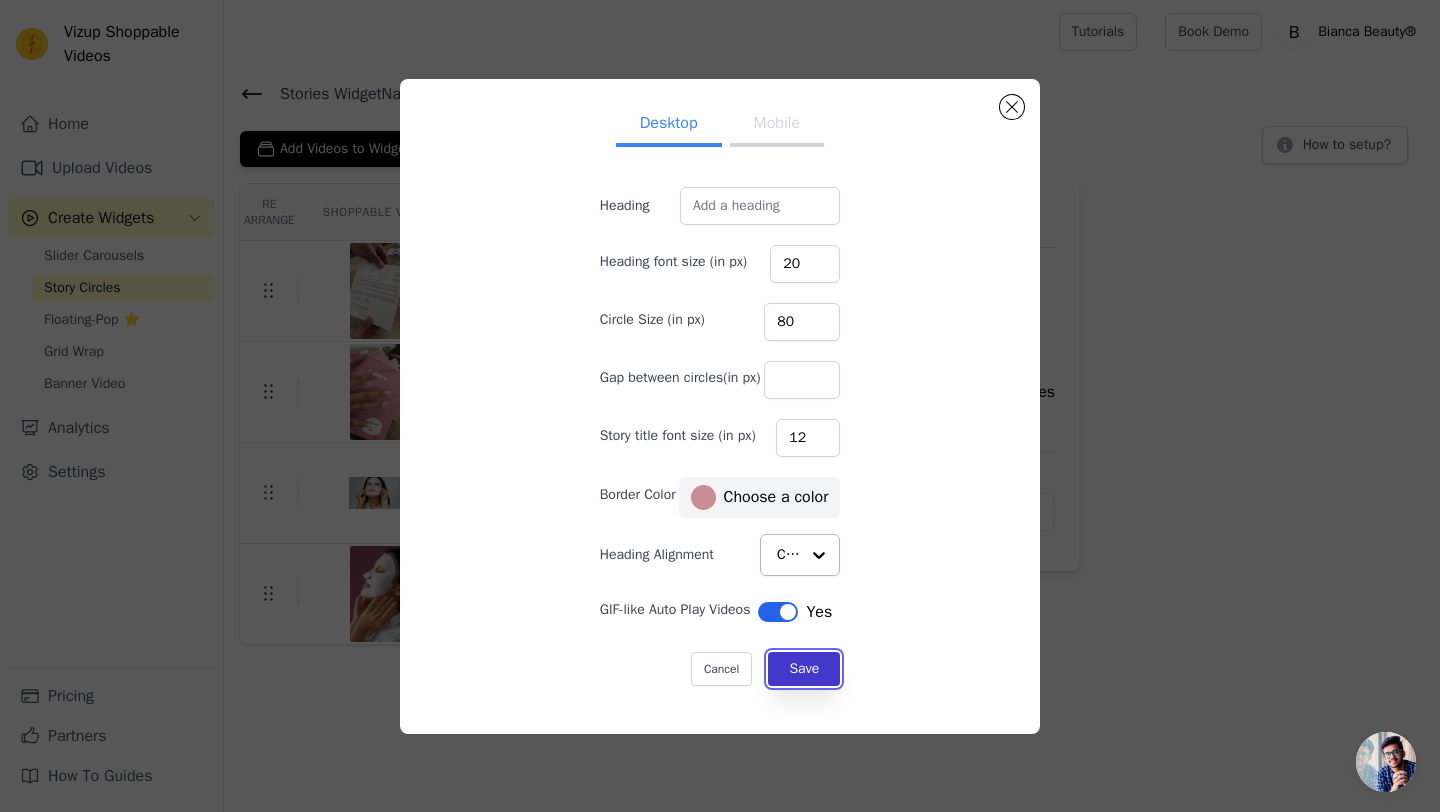 click on "Save" at bounding box center (804, 669) 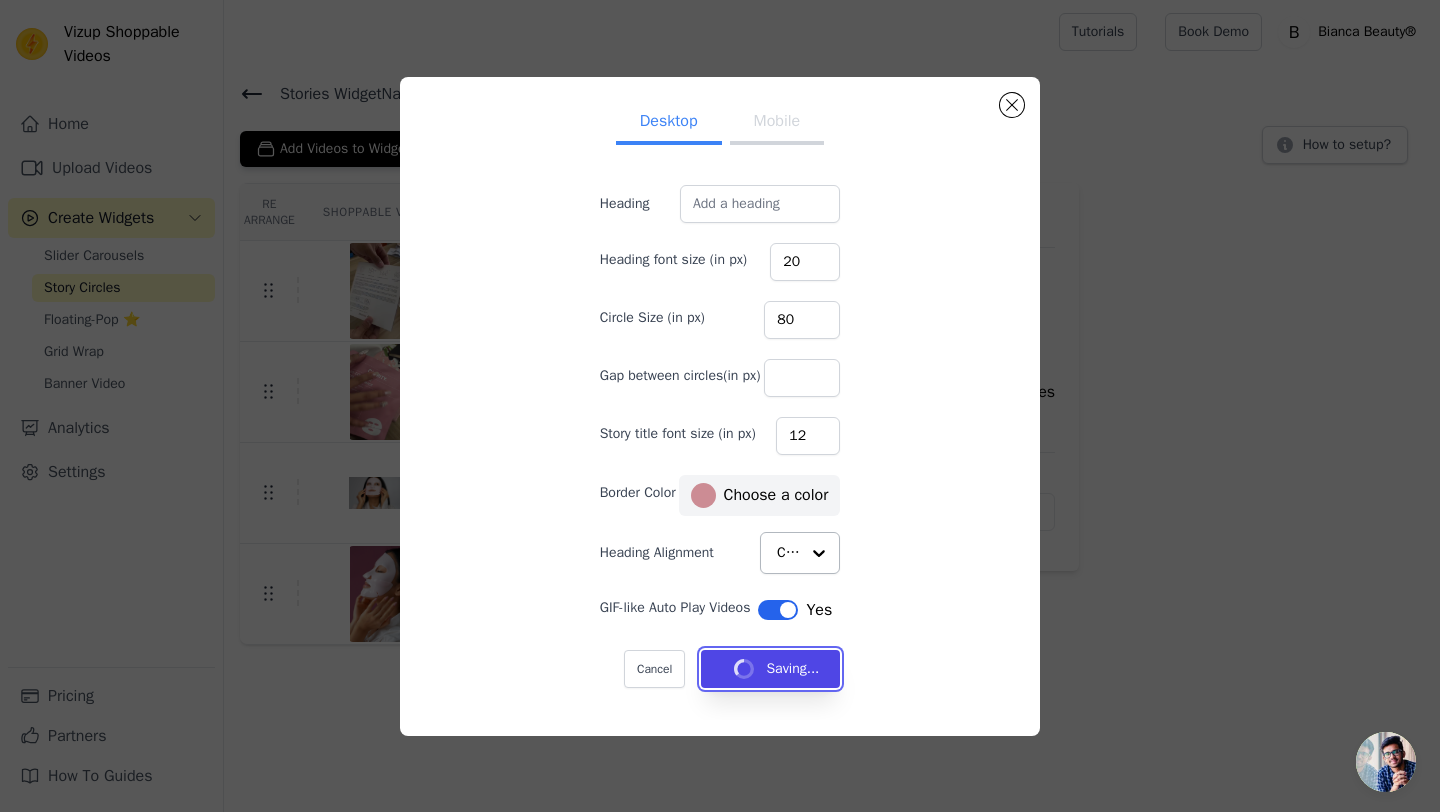 type 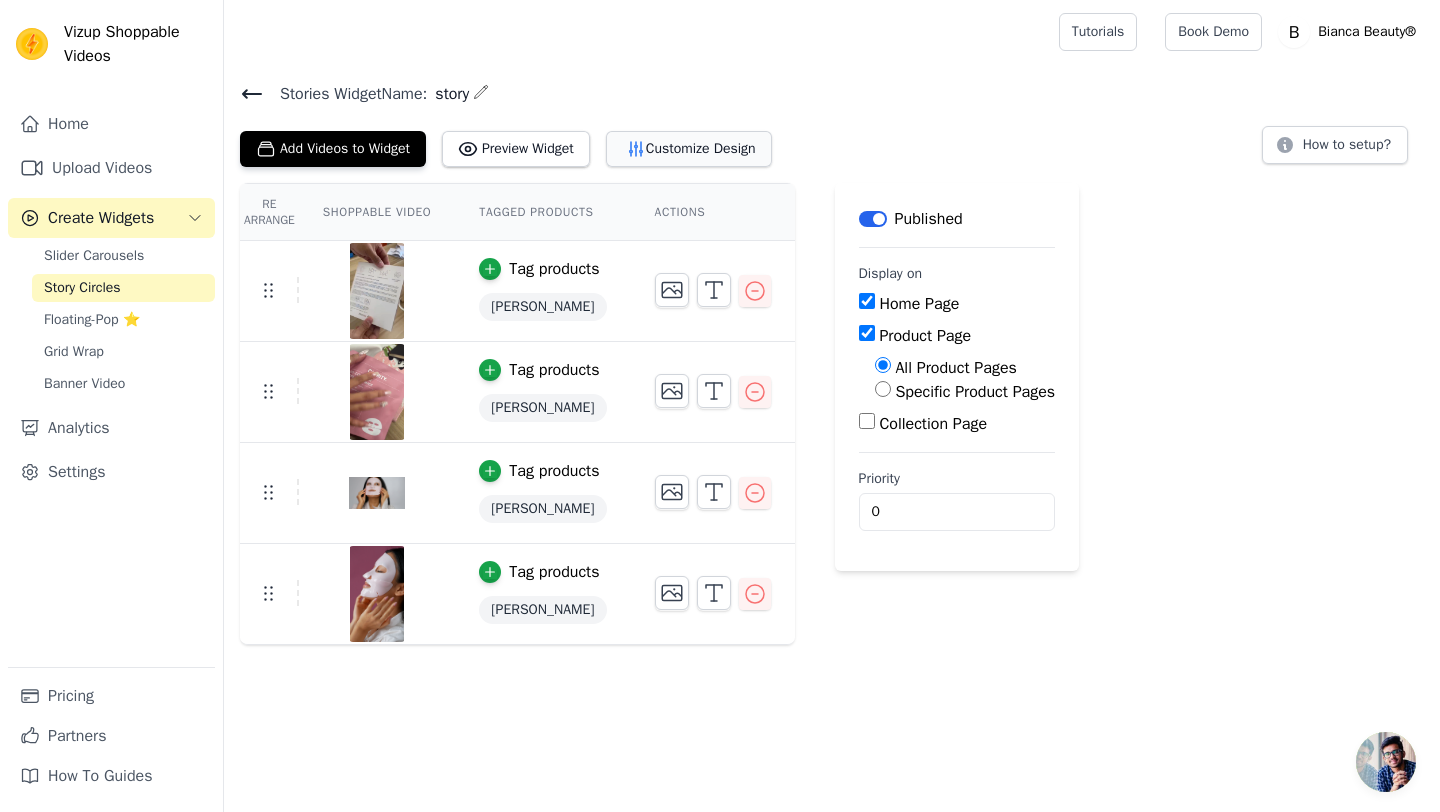 click on "Customize Design" at bounding box center (689, 149) 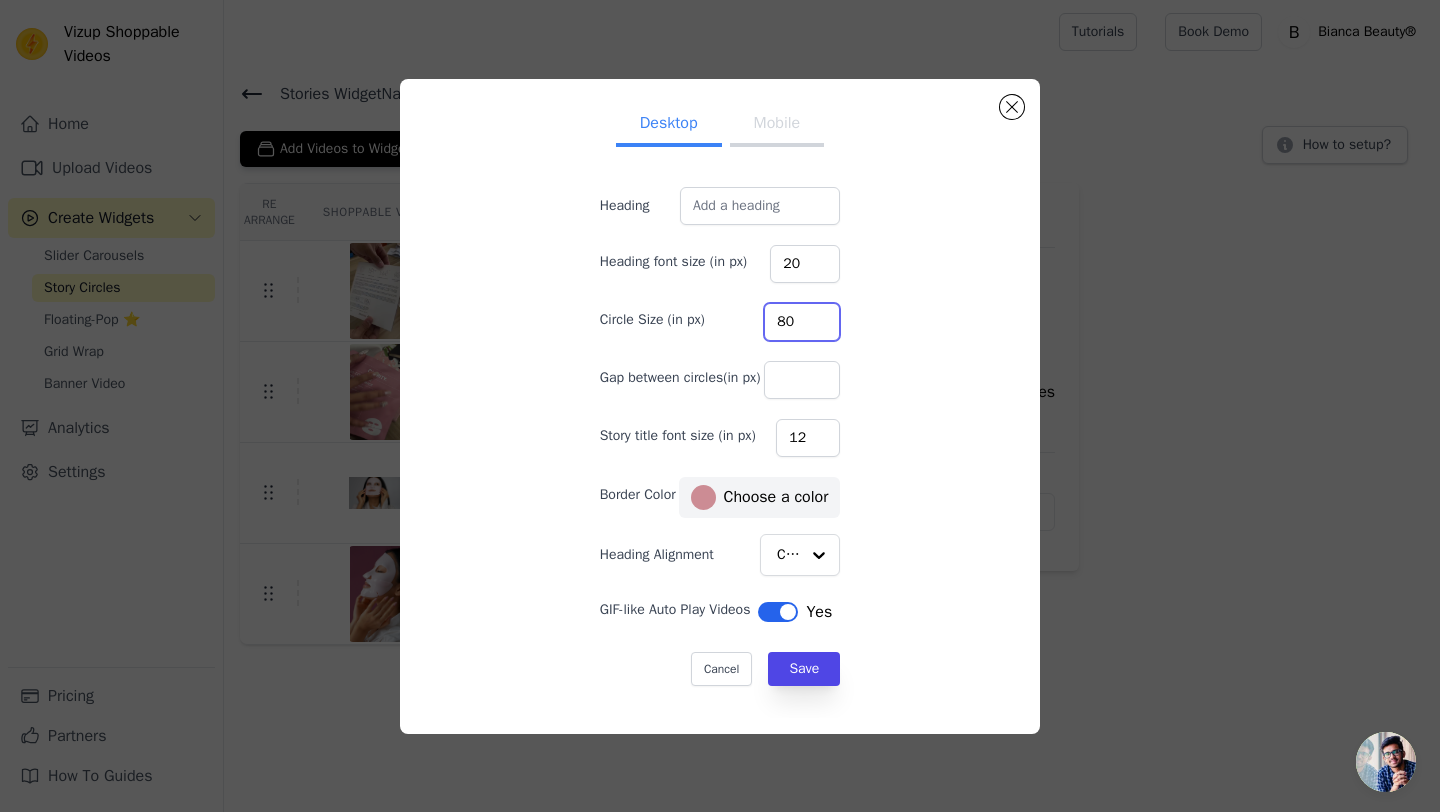 click on "80" at bounding box center (802, 322) 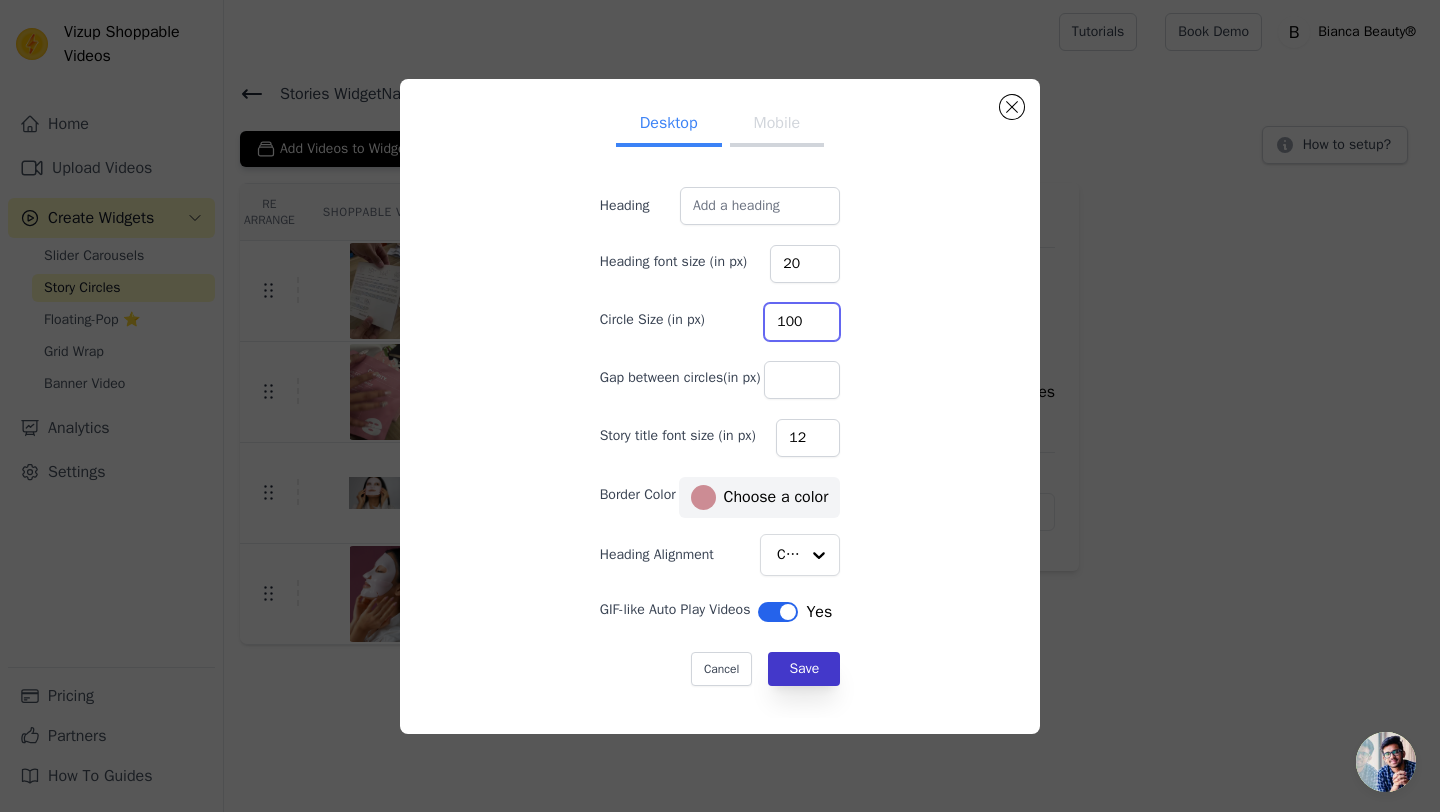 type on "100" 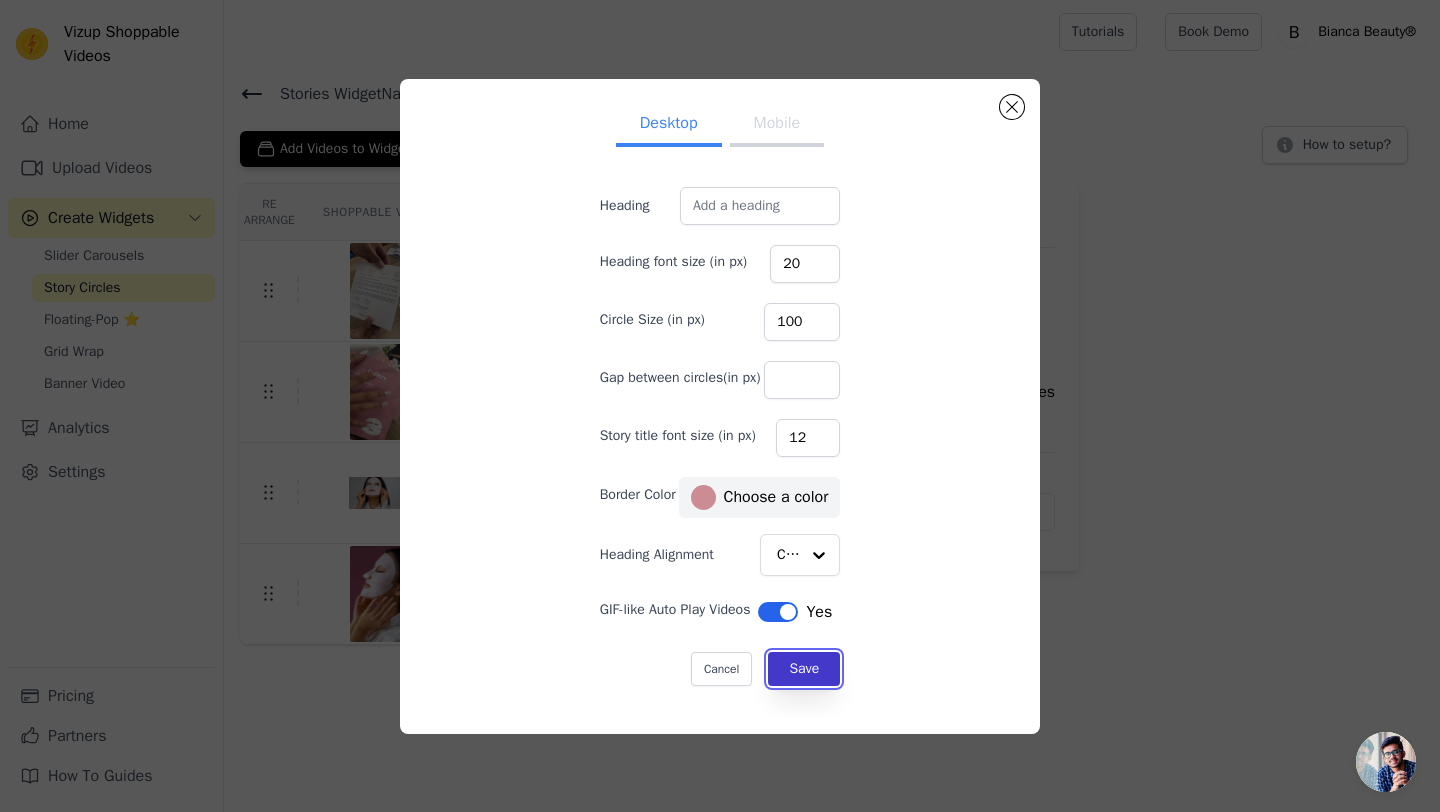 click on "Save" at bounding box center (804, 669) 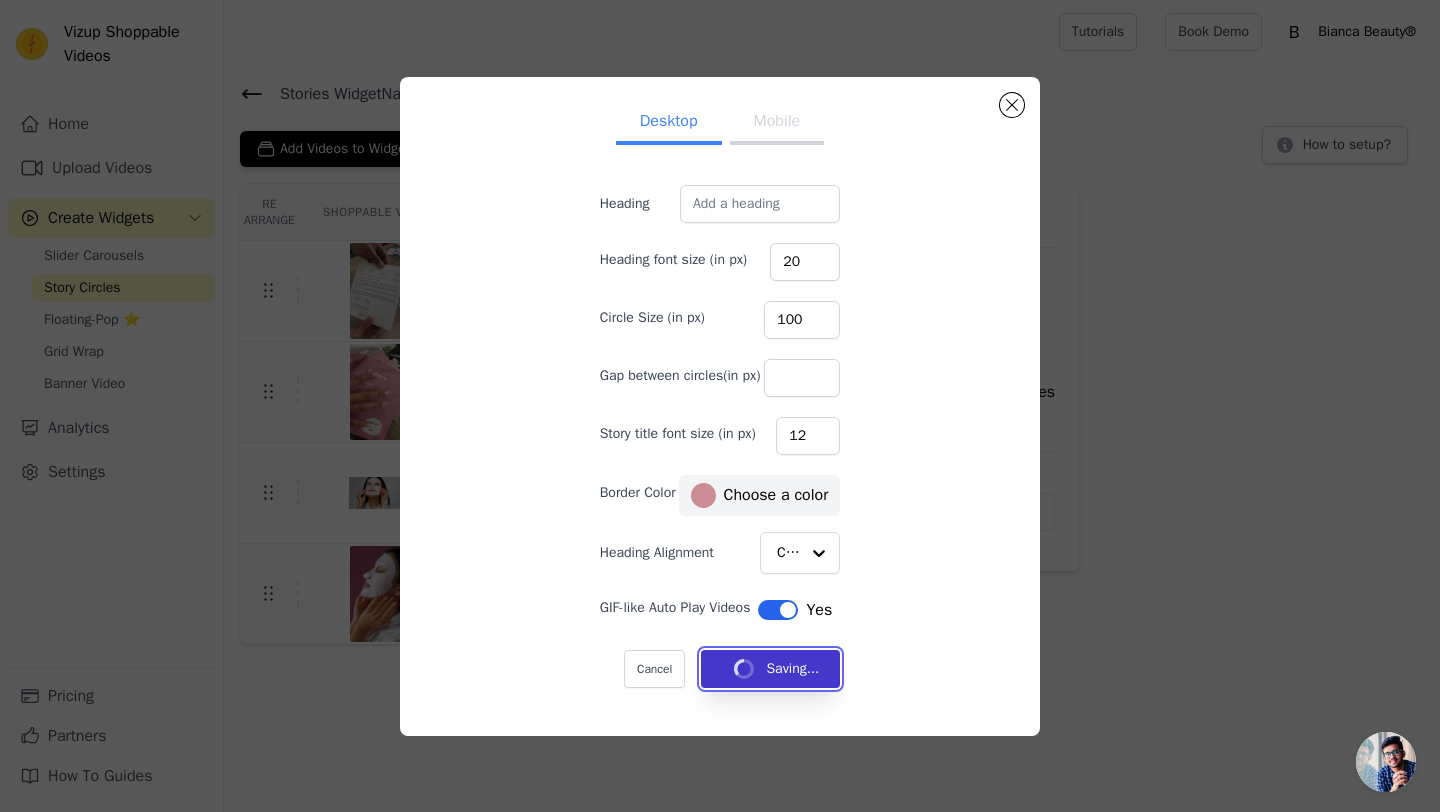 type 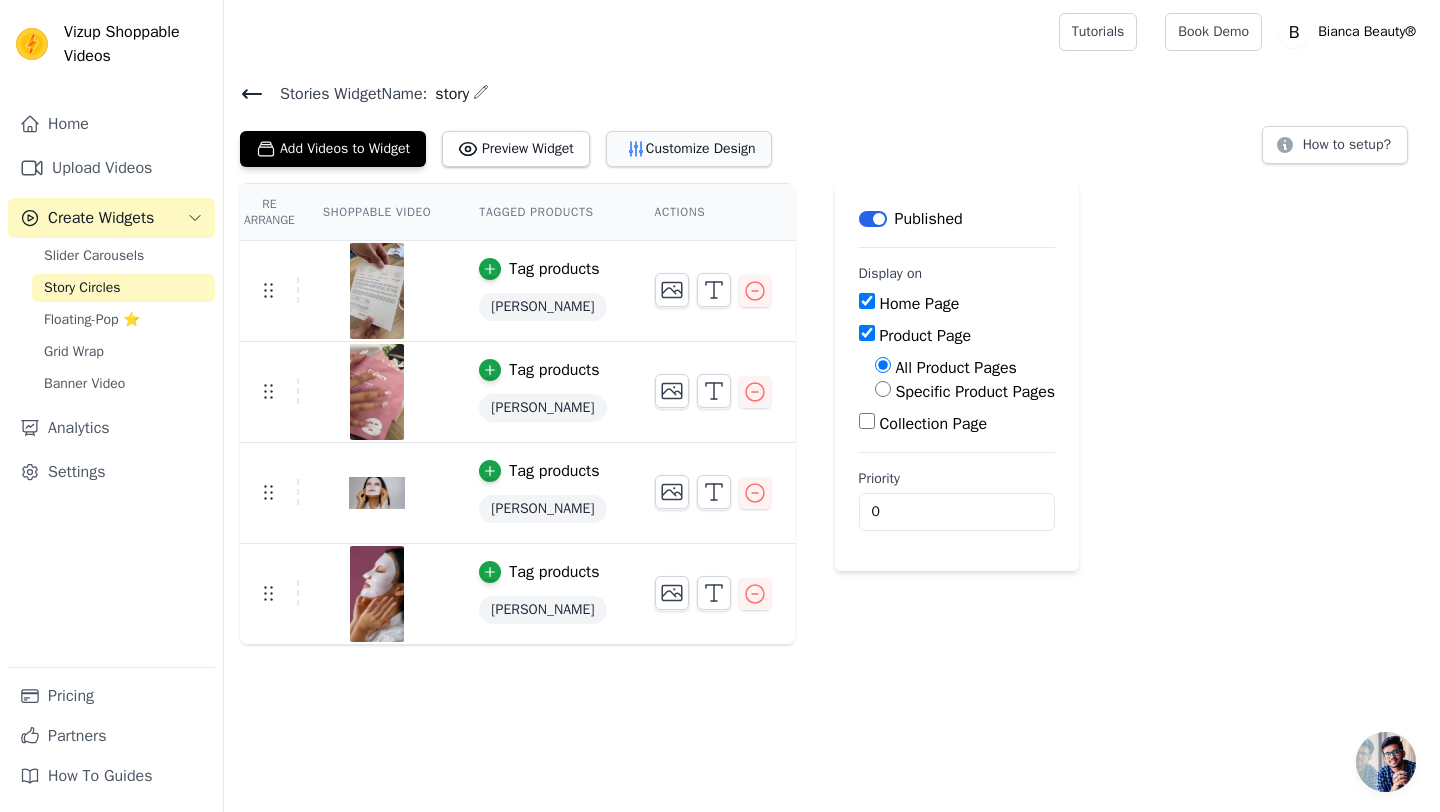 click on "Customize Design" at bounding box center [689, 149] 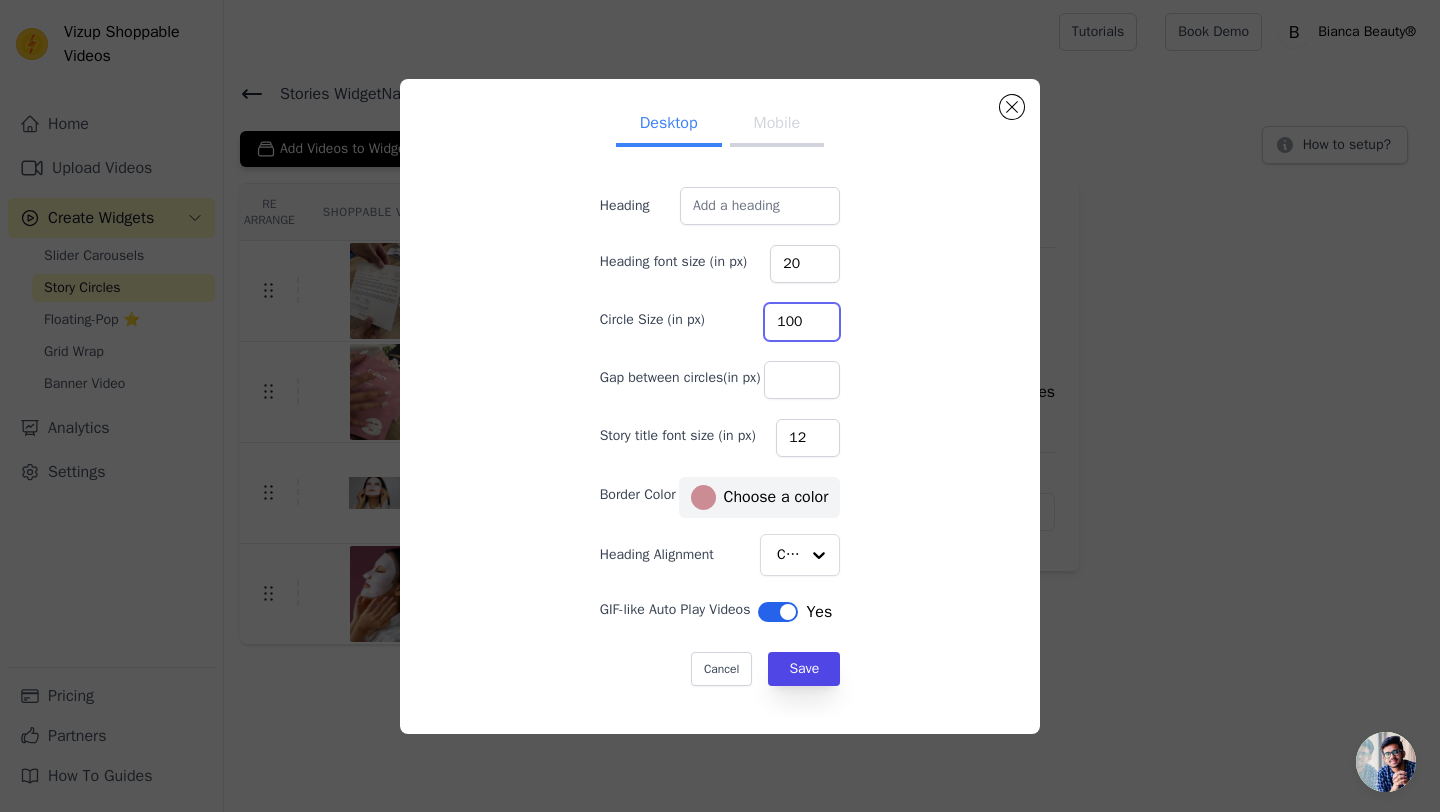 click on "100" at bounding box center (802, 322) 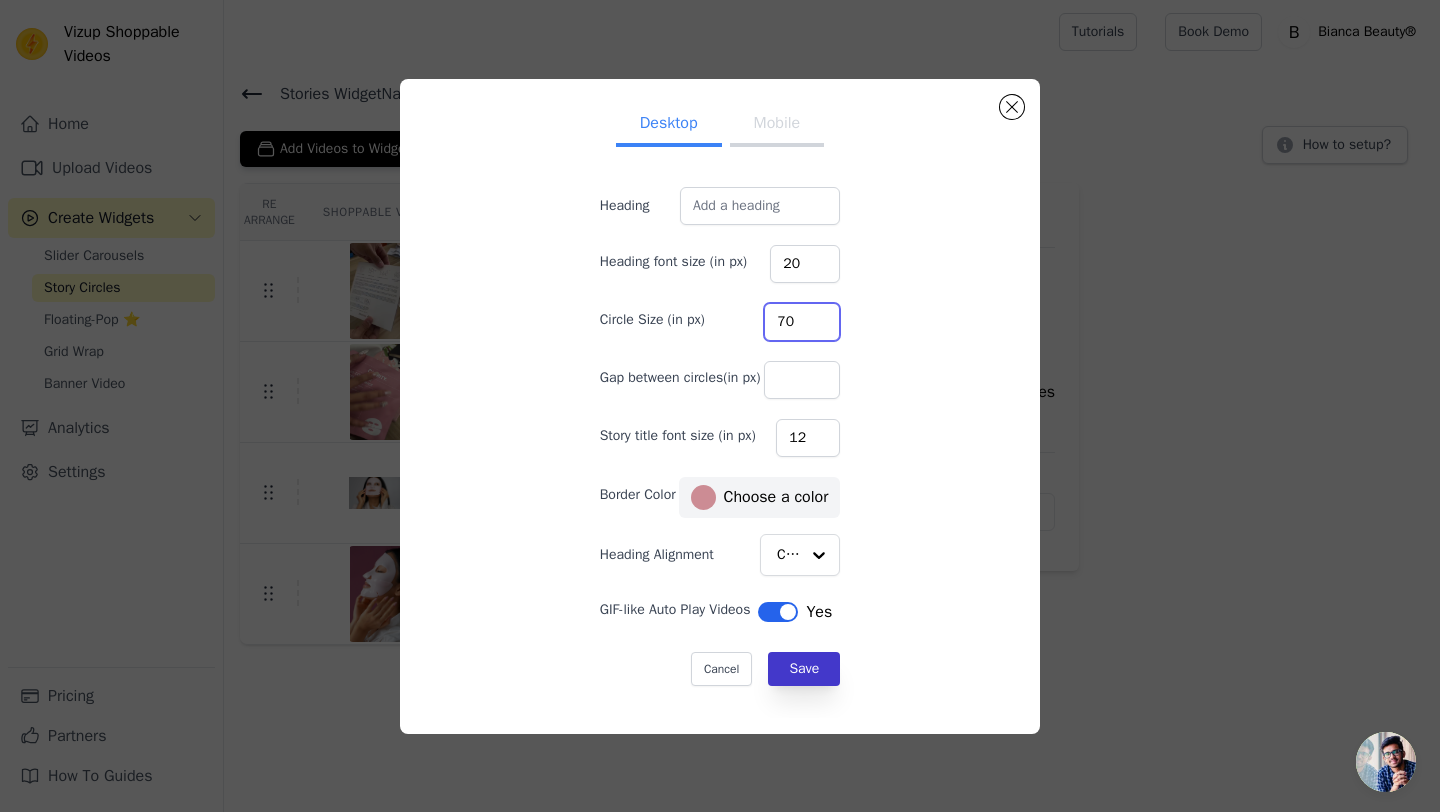 type on "70" 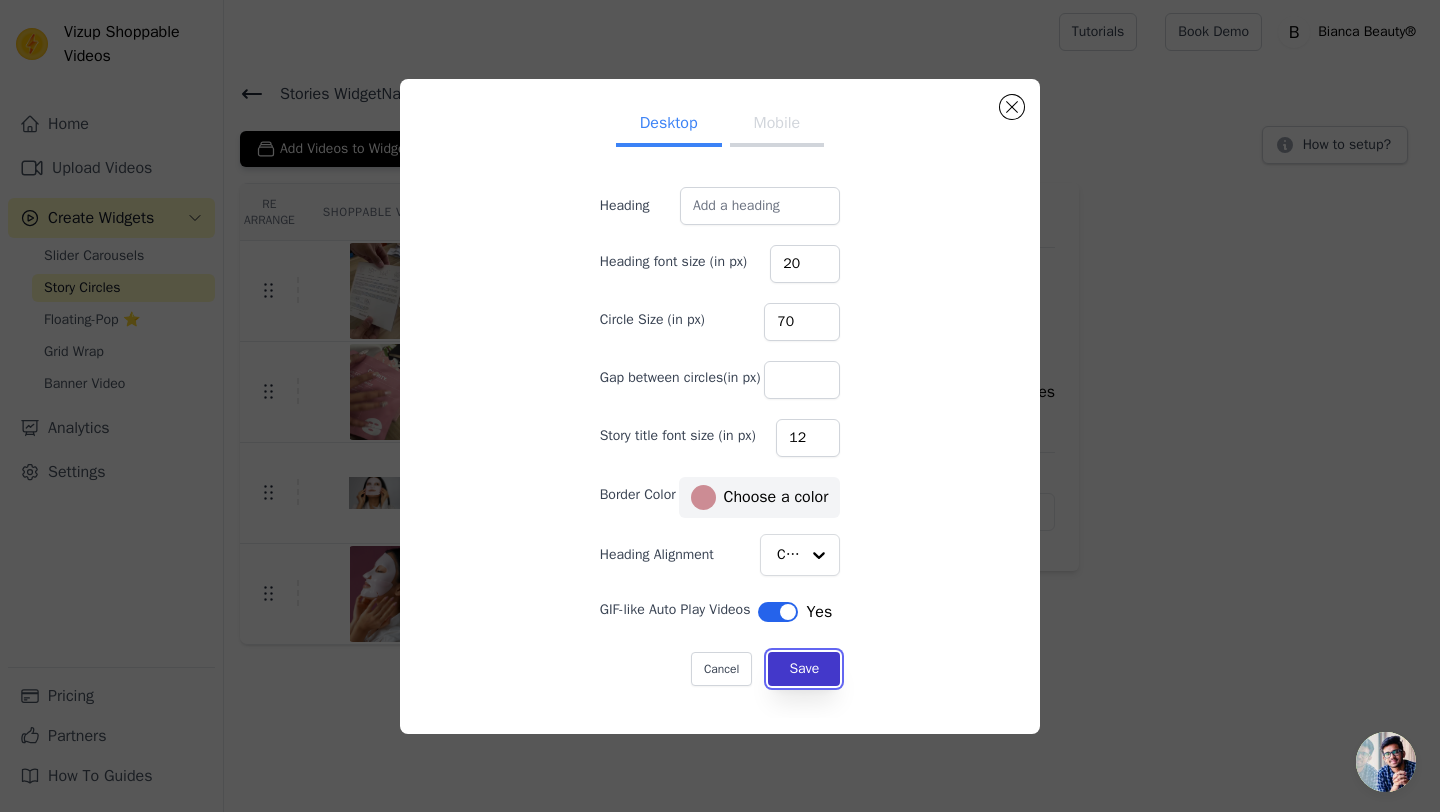 click on "Save" at bounding box center (804, 669) 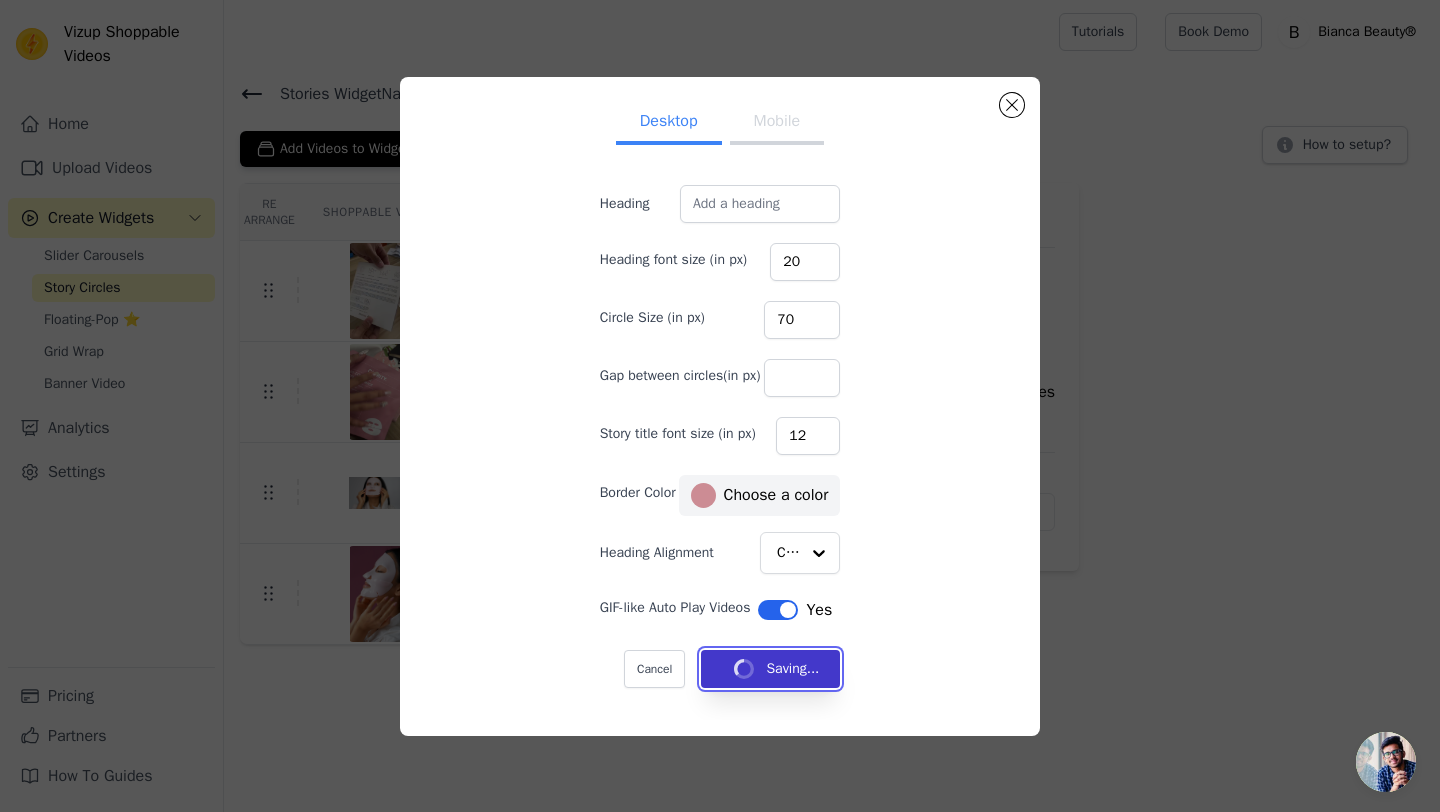 type 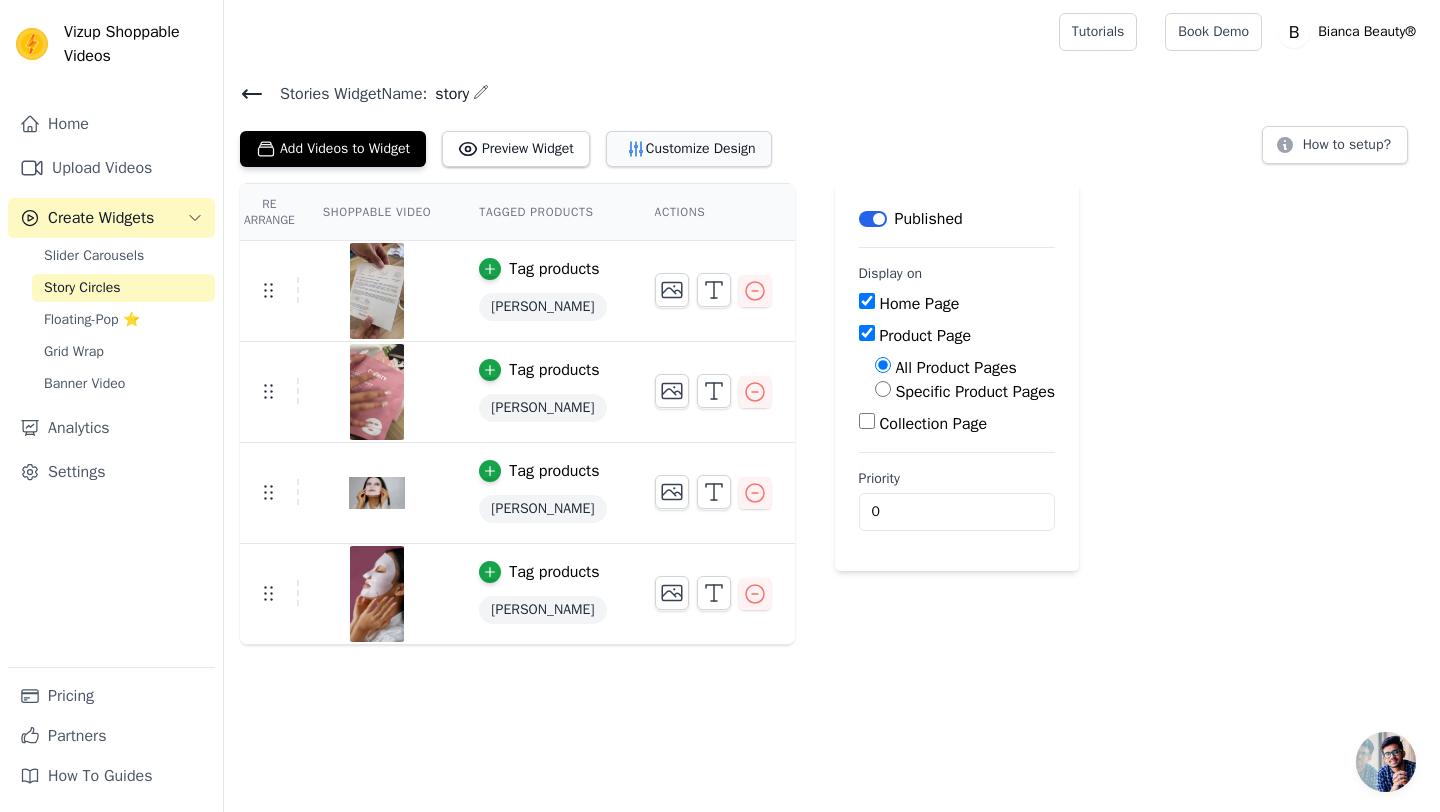 click on "Customize Design" at bounding box center (689, 149) 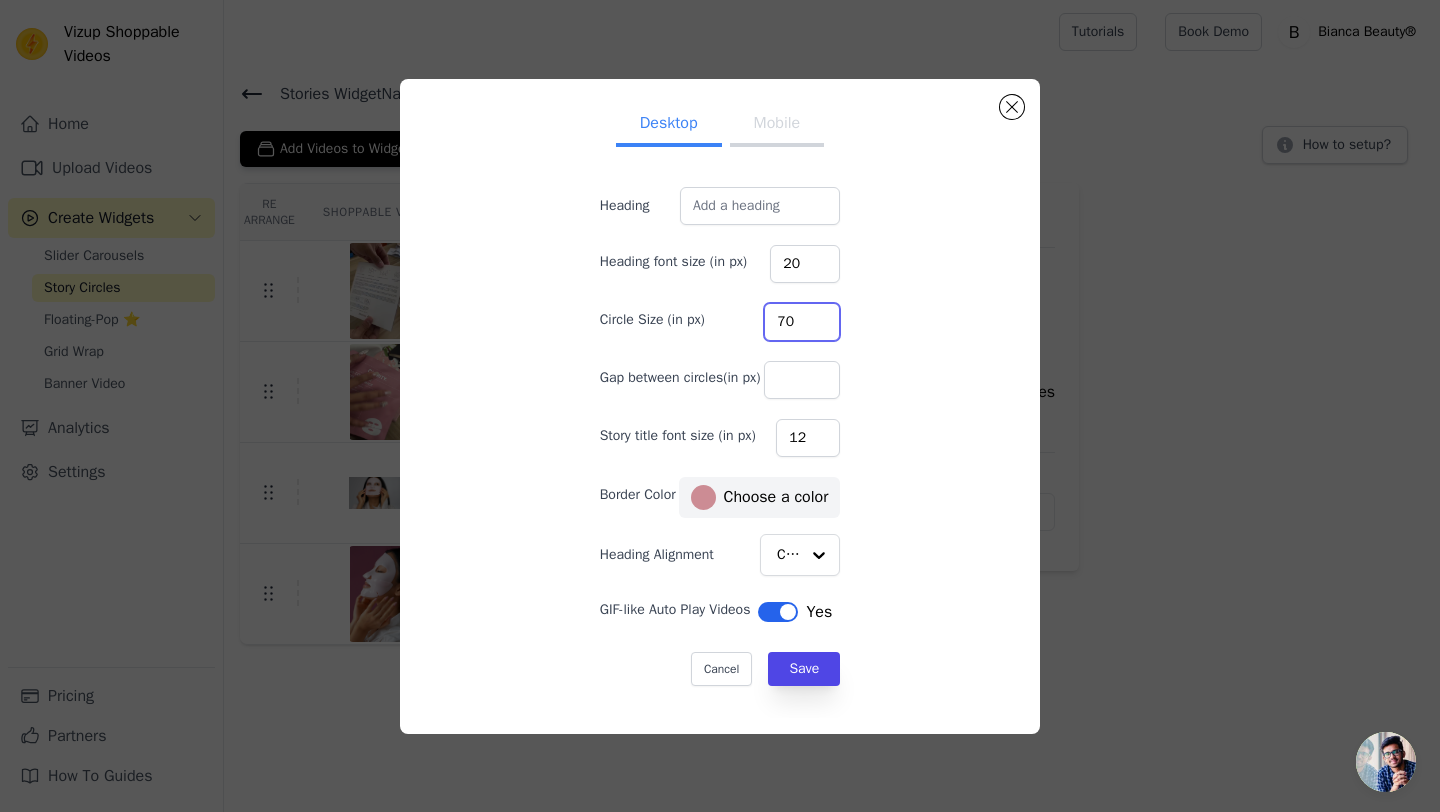 click on "70" at bounding box center [802, 322] 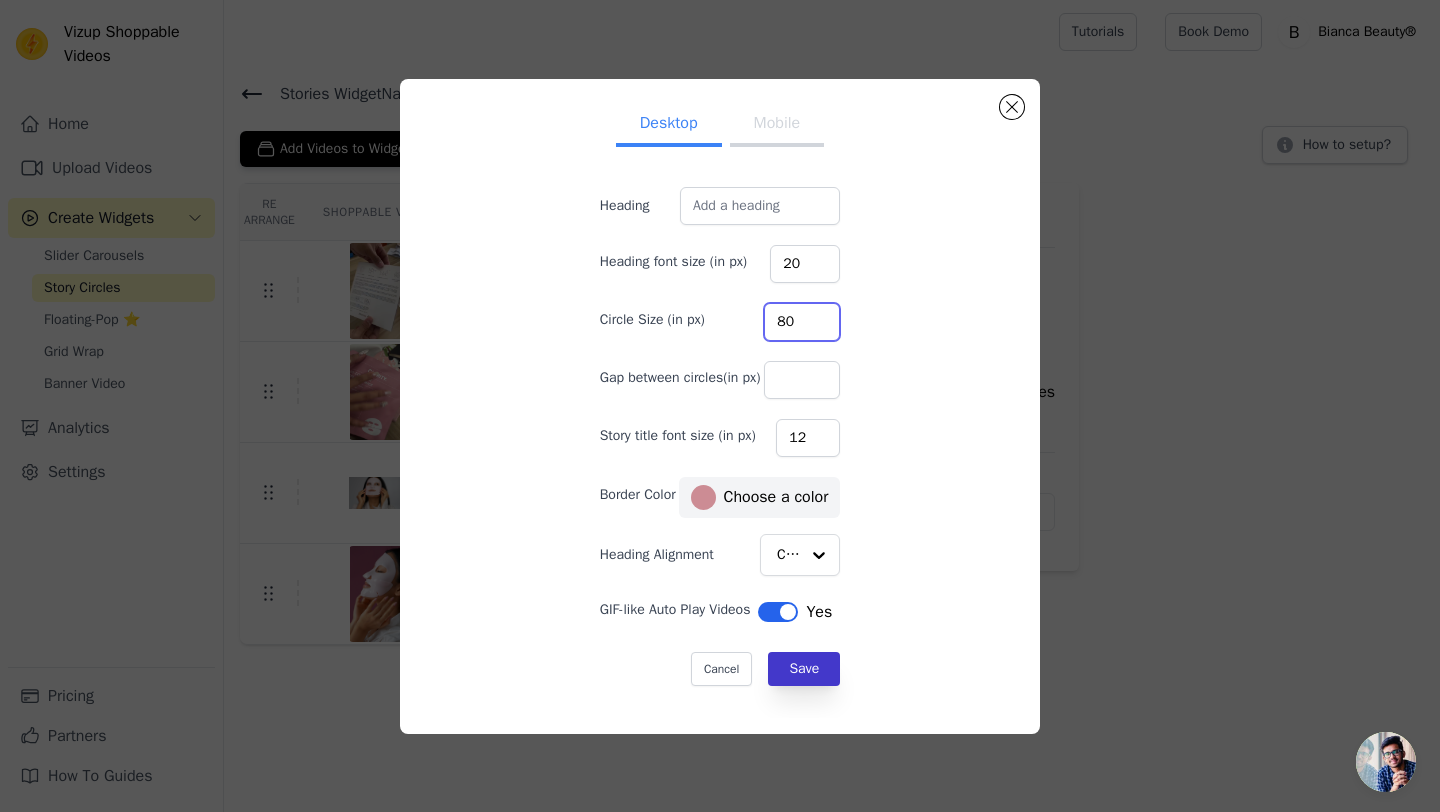 type on "80" 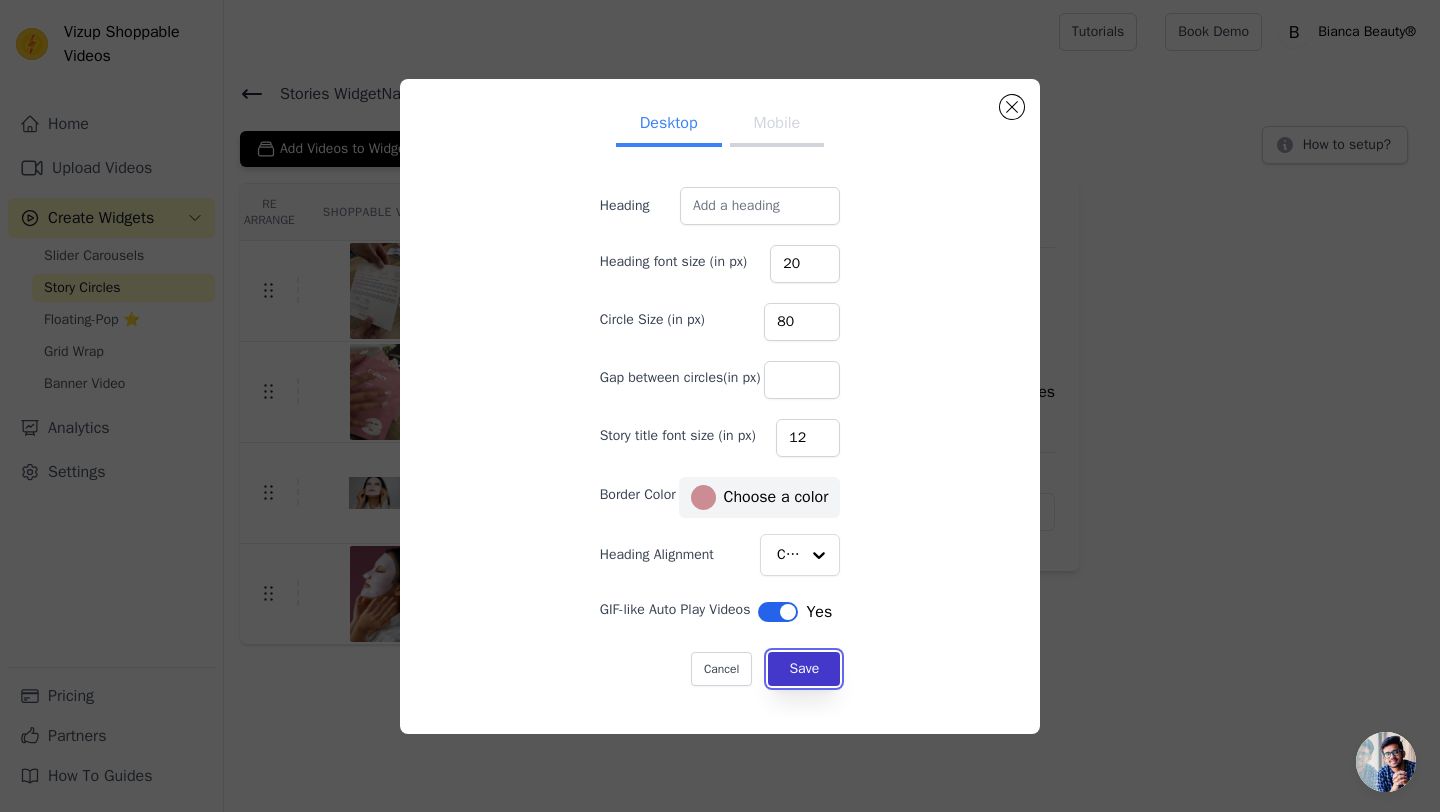 click on "Save" at bounding box center [804, 669] 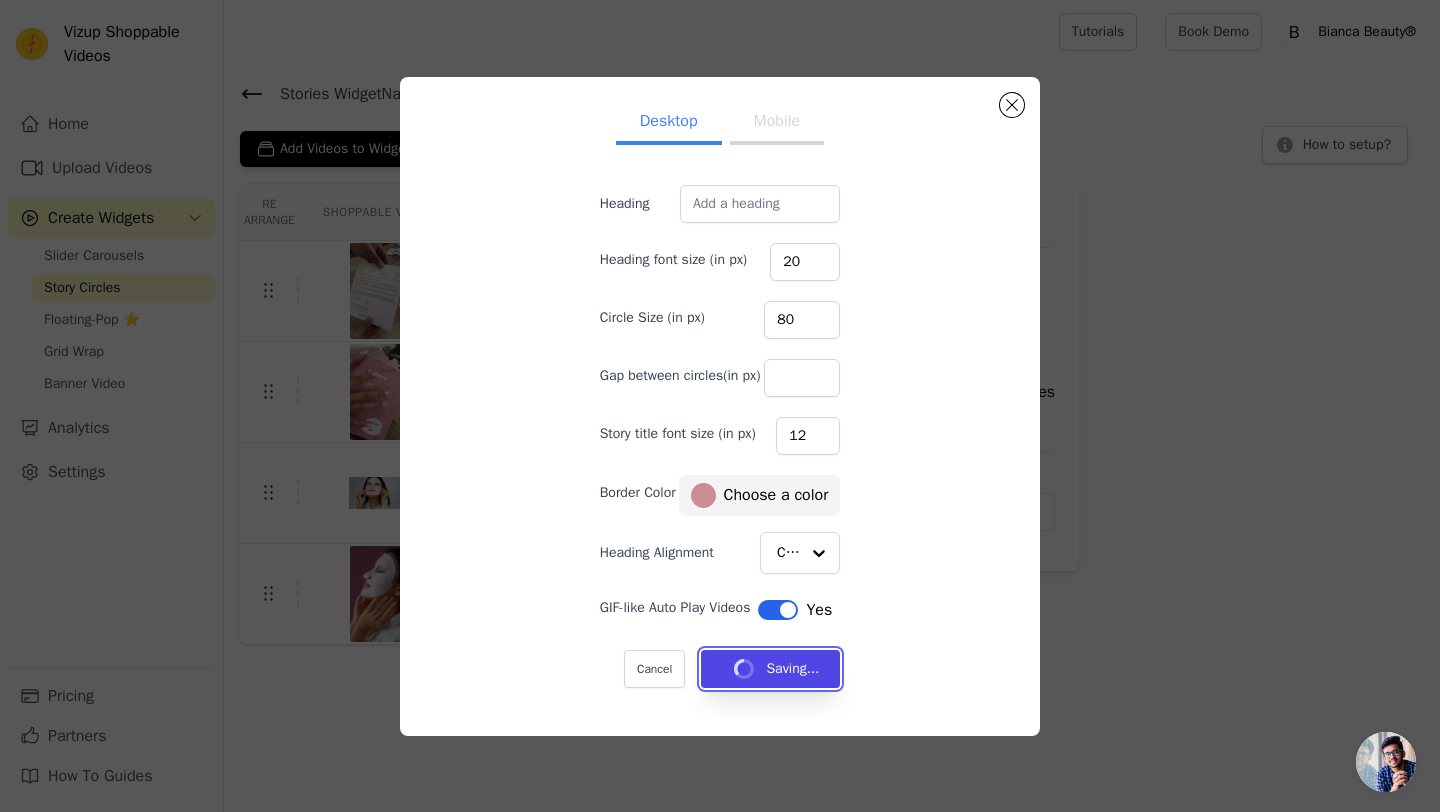 type 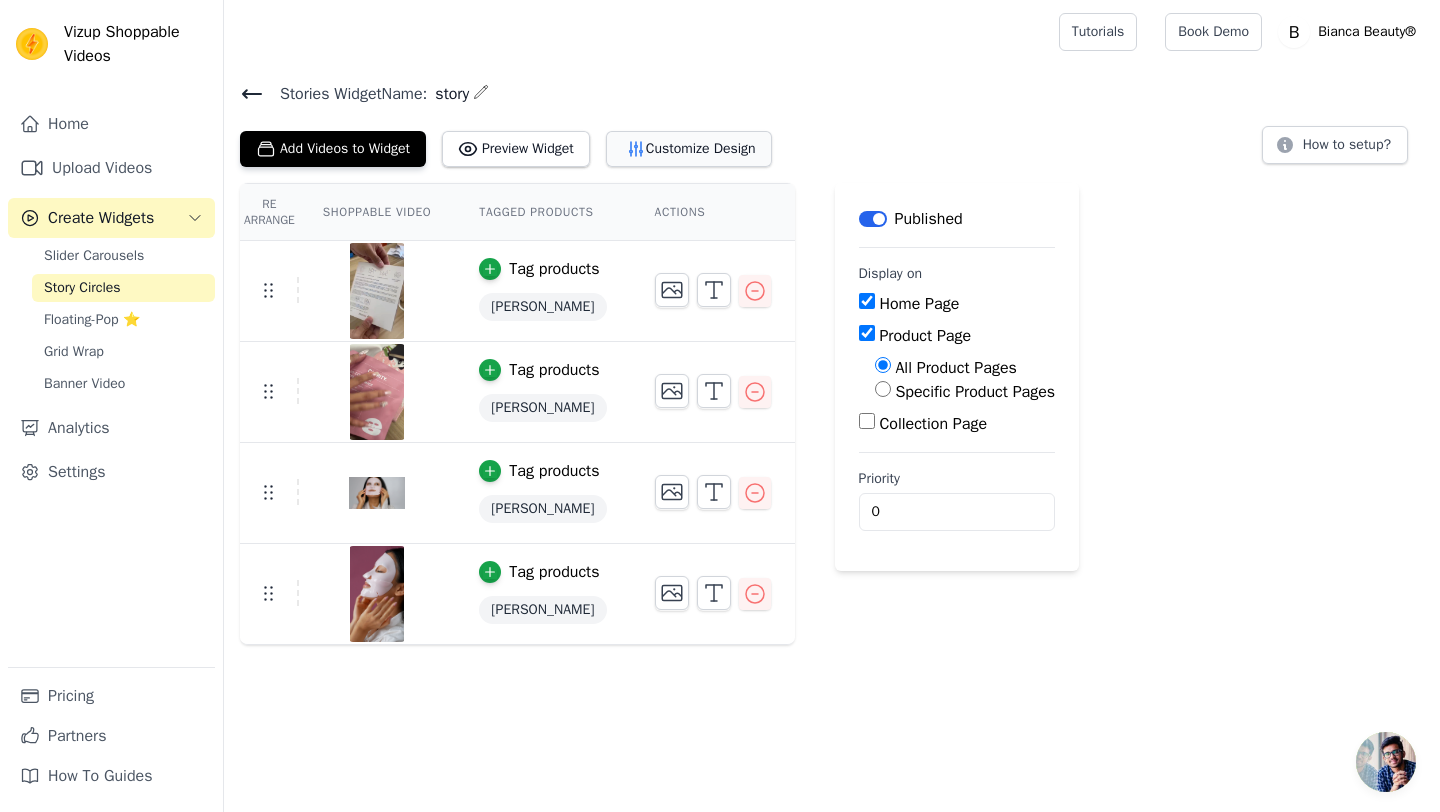 click on "Customize Design" at bounding box center (689, 149) 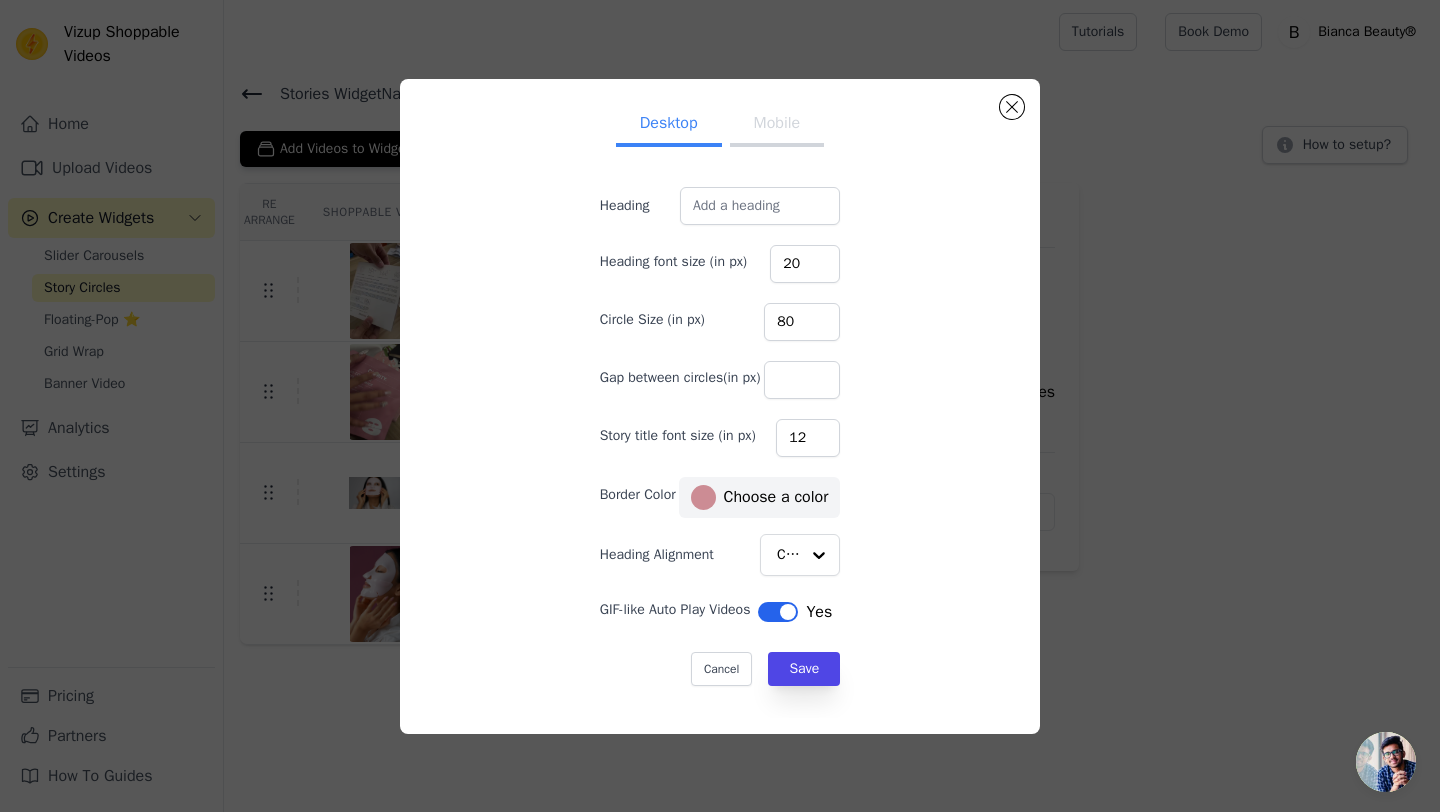 click on "Mobile" at bounding box center [777, 125] 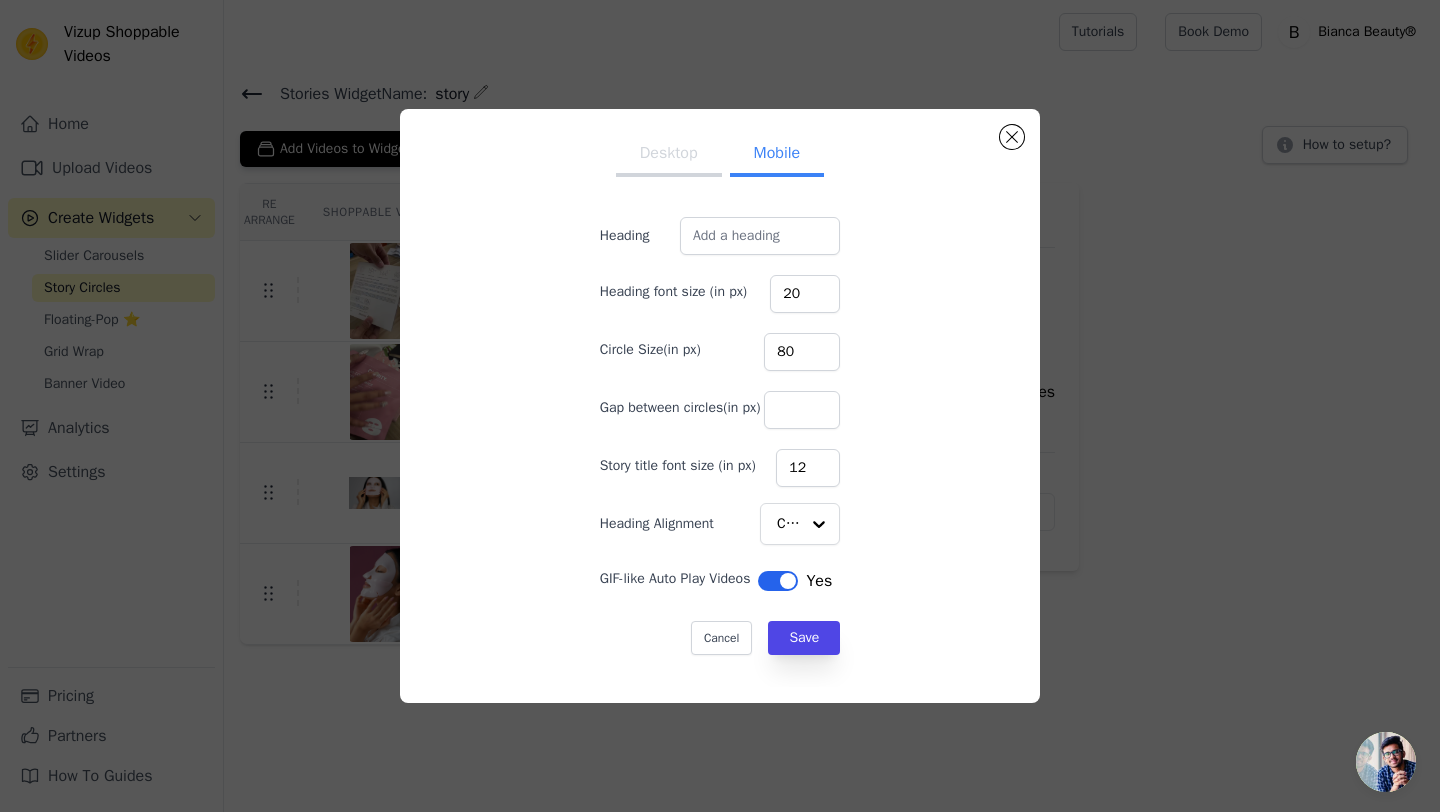 click on "Desktop" at bounding box center [669, 155] 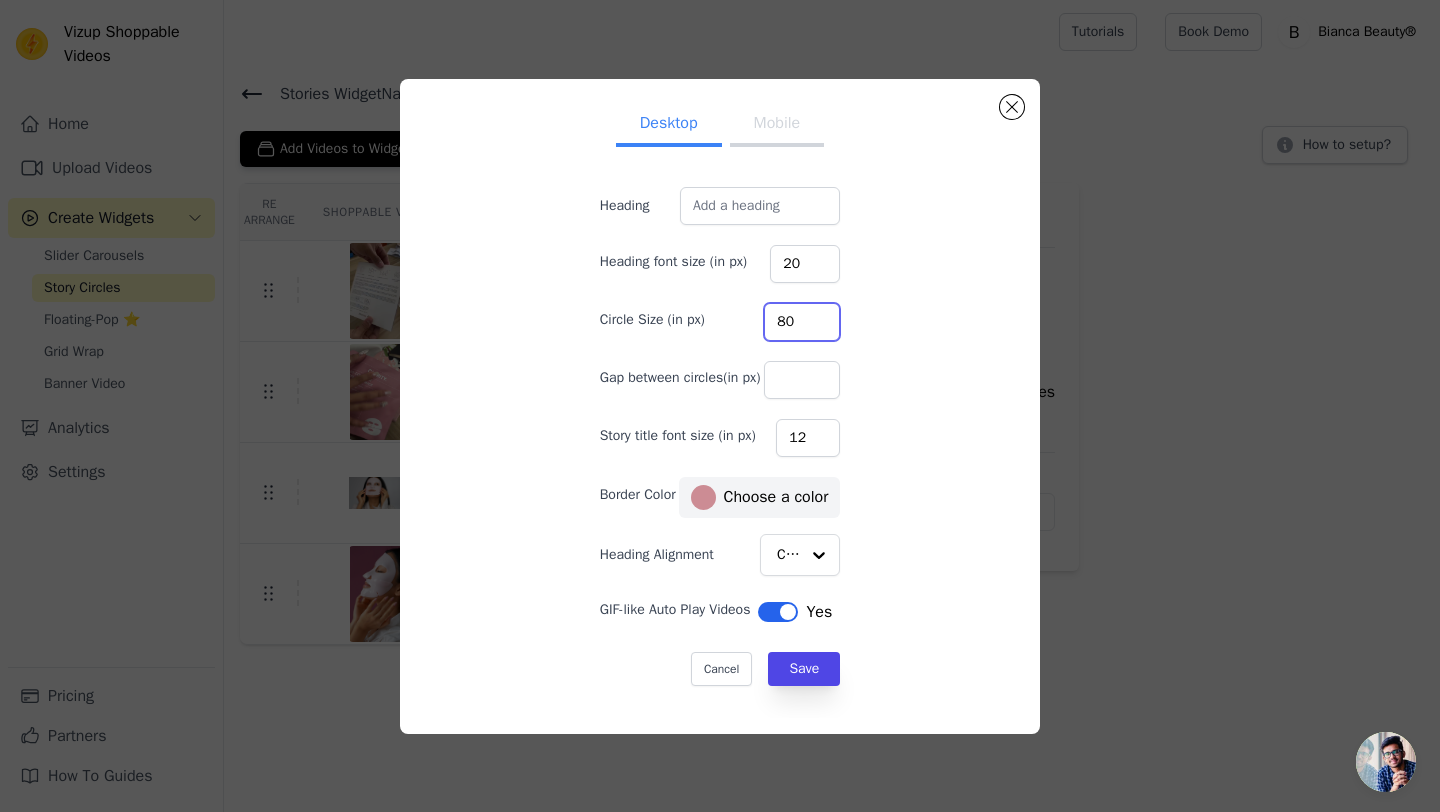 click on "80" at bounding box center [802, 322] 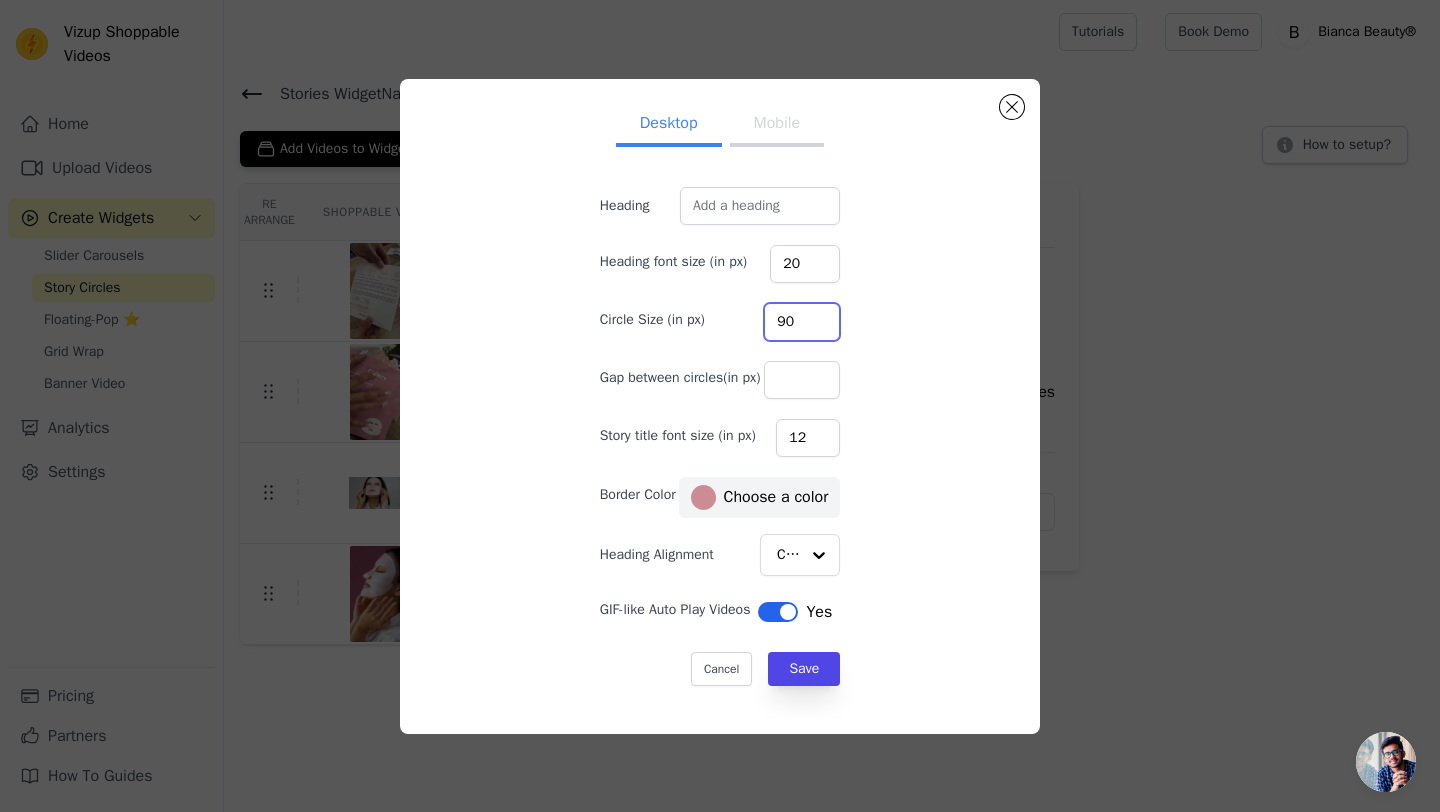 type on "90" 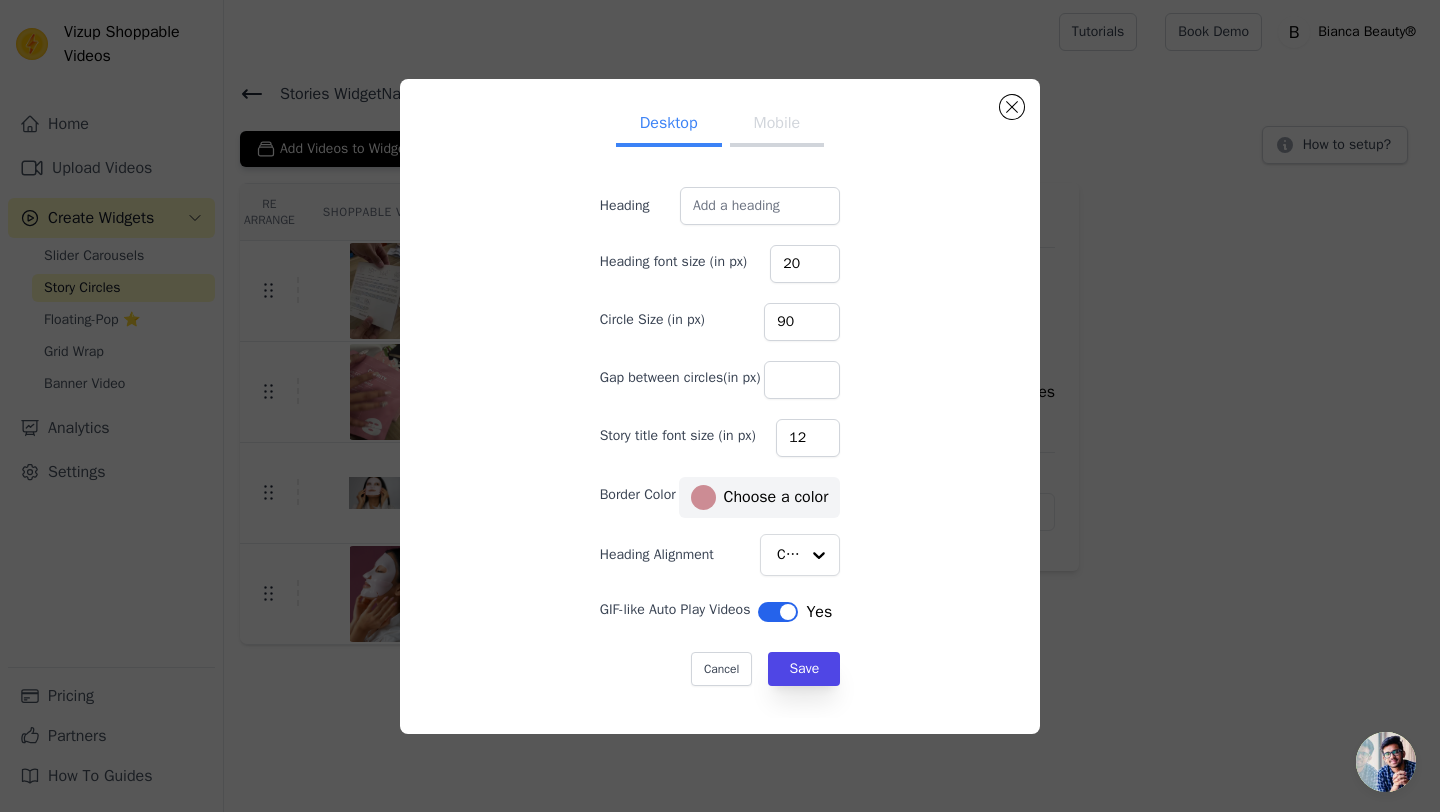 click on "Desktop Mobile   Heading     Heading font size (in px)   20   Circle Size (in px)   90   Gap between circles(in px)     Story title font size (in px)   12   Border Color   #cc8c94       Choose a color     Heading Alignment         Center               GIF-like Auto Play Videos   Label     Yes   Cancel     Save                               #CC8C94   1   hex   change to    rgb" at bounding box center (720, 406) 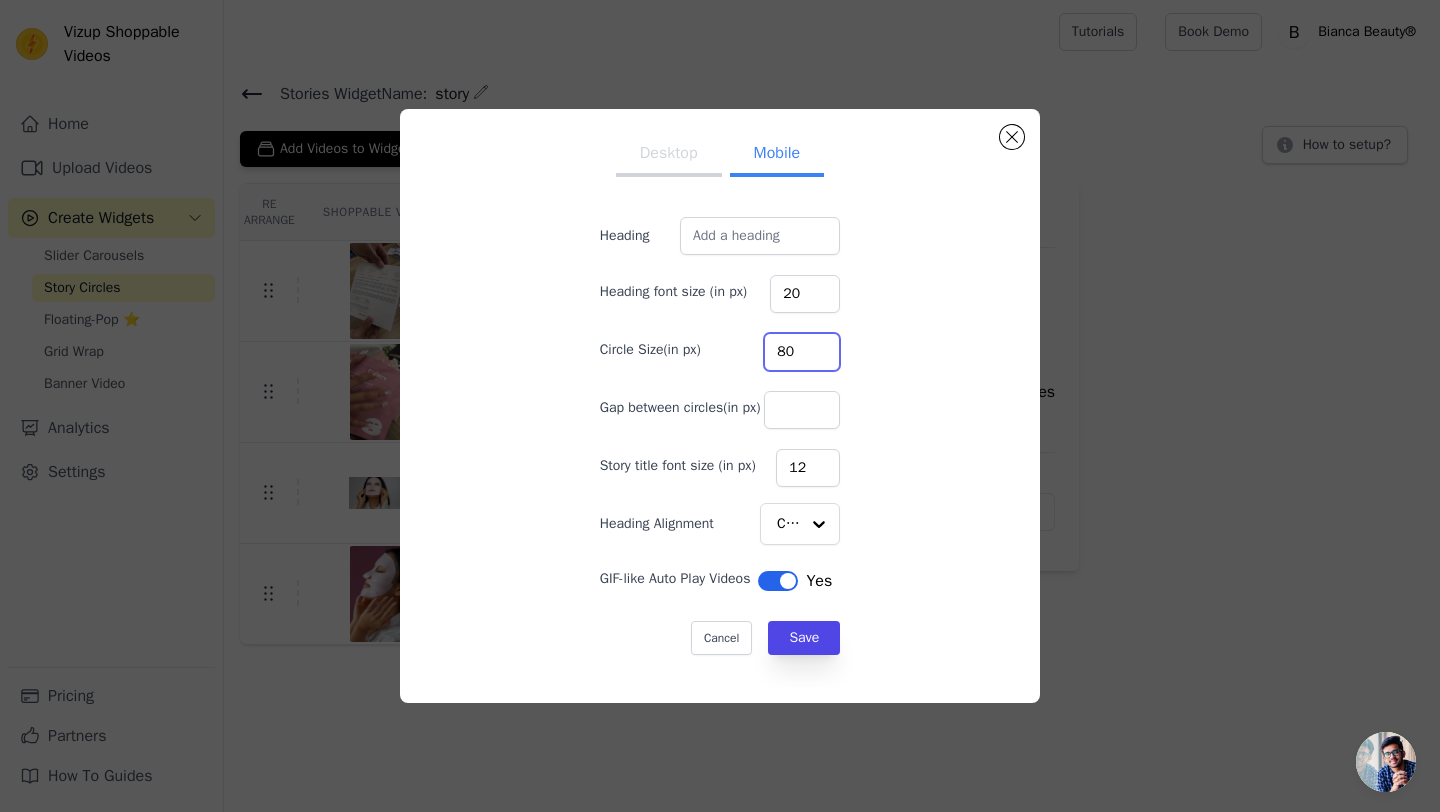 click on "80" at bounding box center (802, 352) 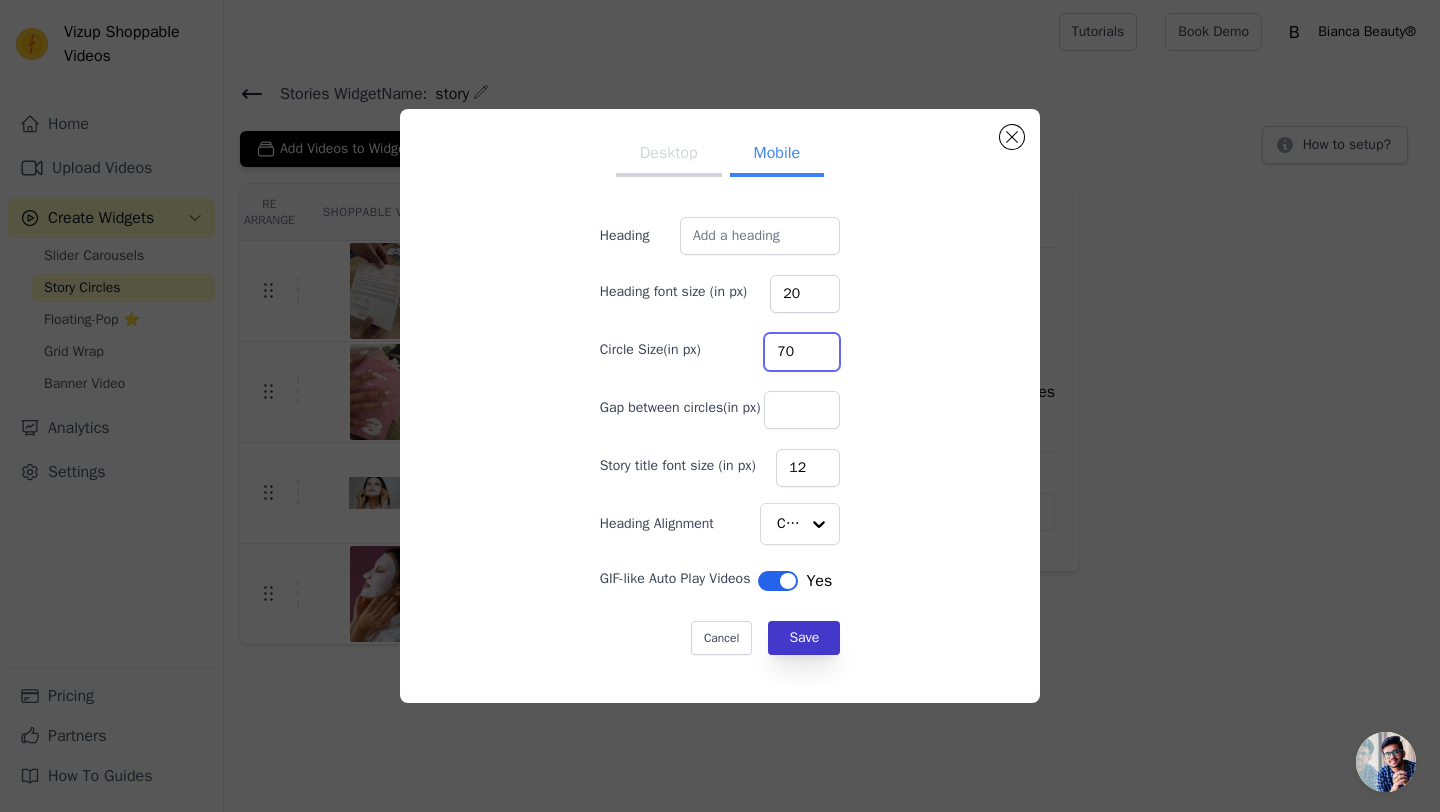 type on "70" 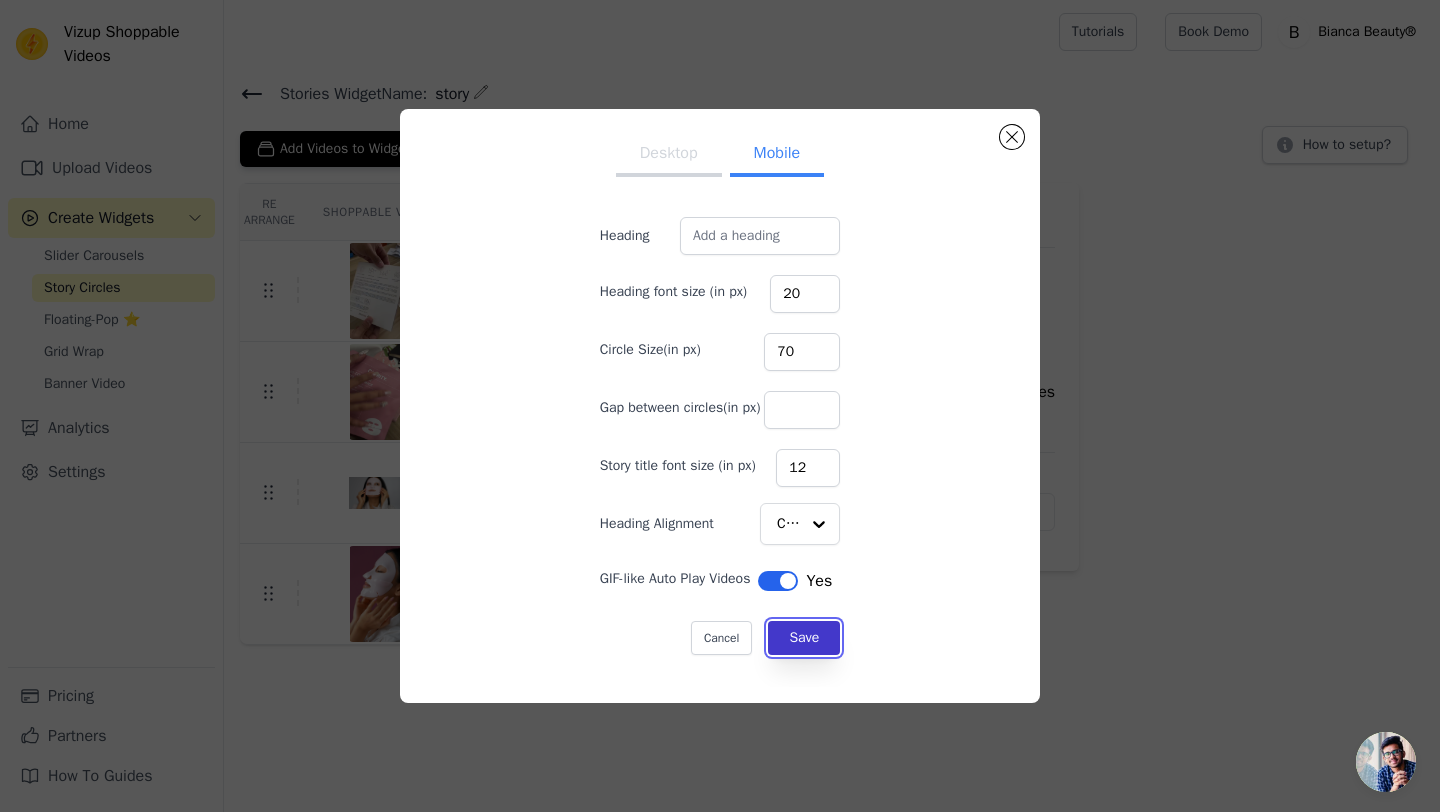 click on "Save" at bounding box center (804, 638) 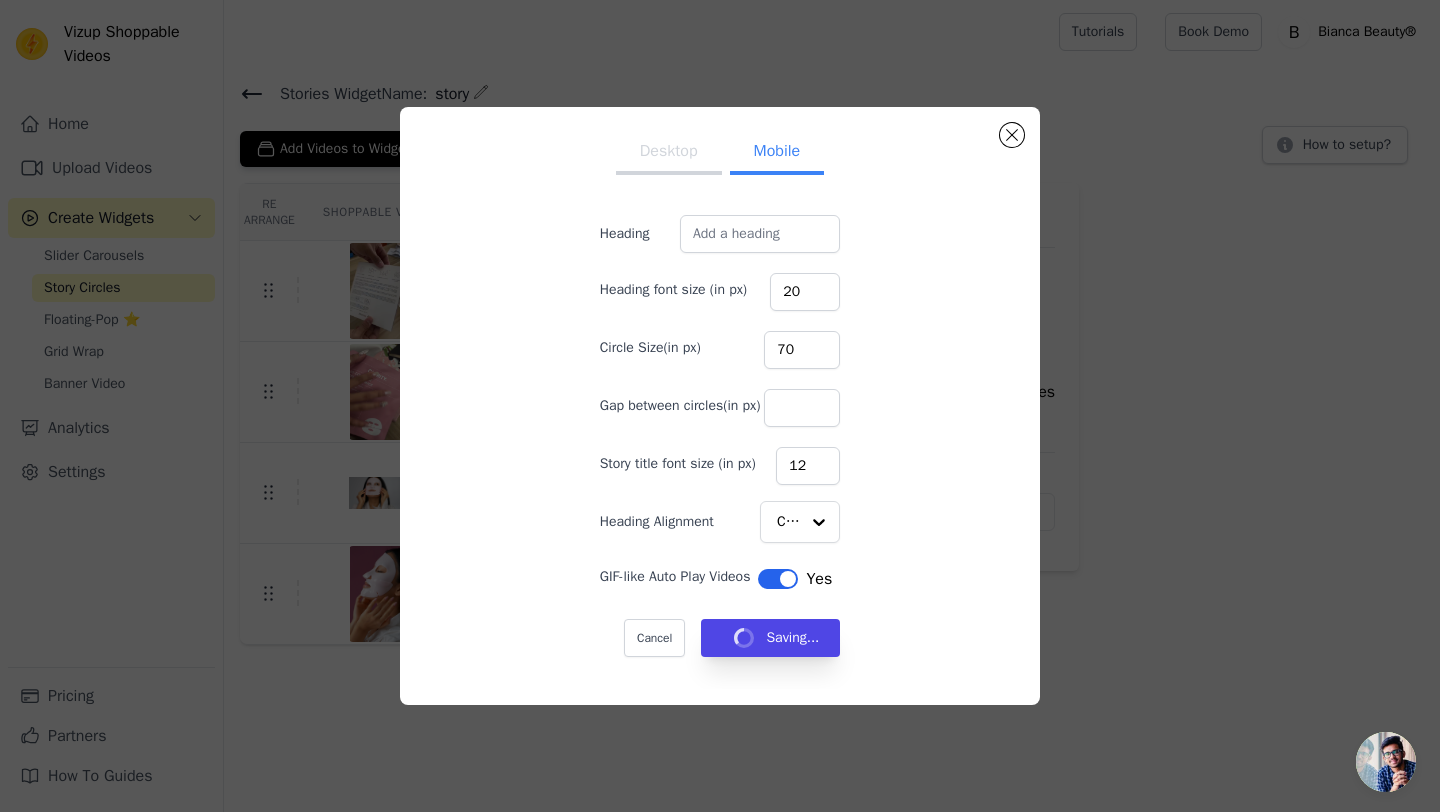 click on "Desktop Mobile" at bounding box center (720, 153) 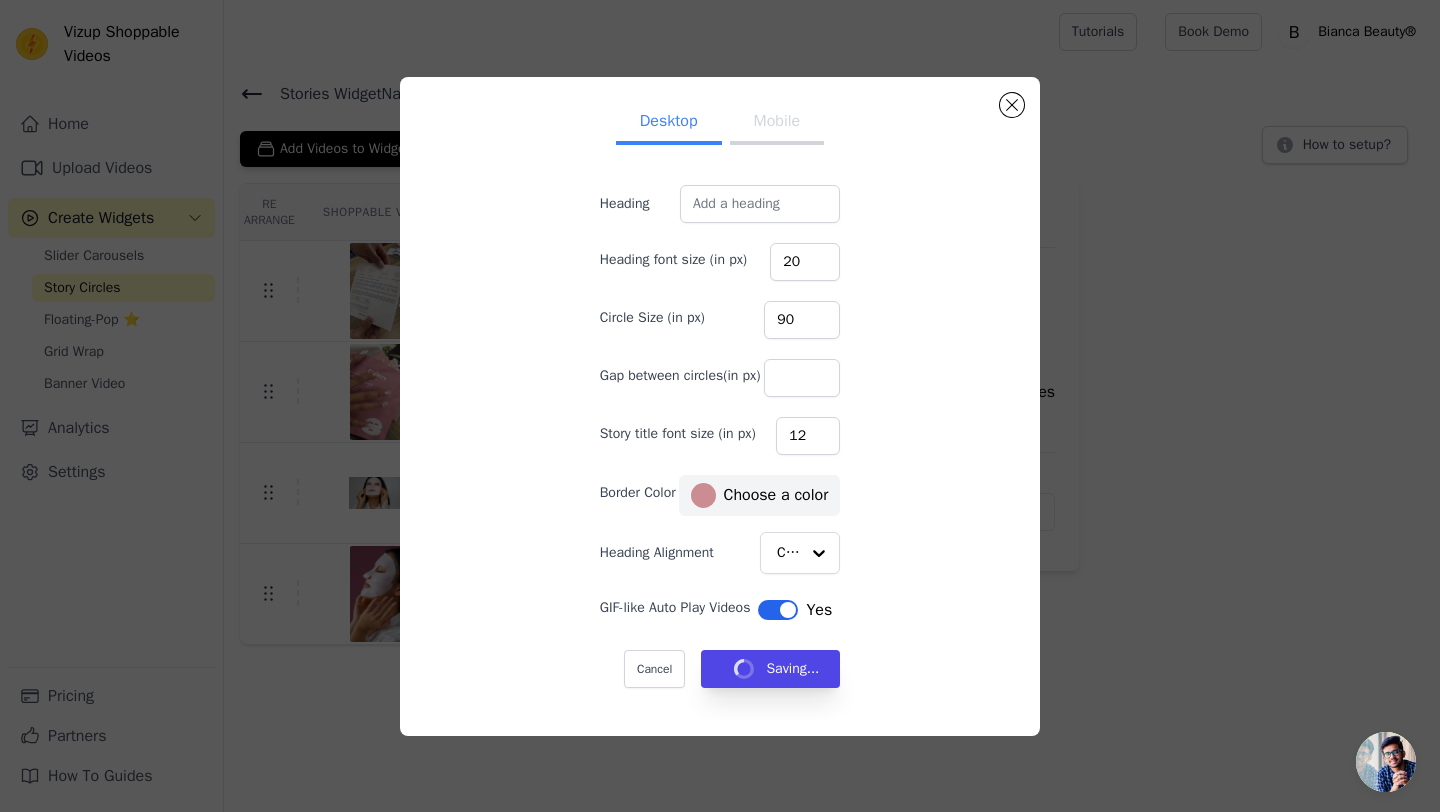 type 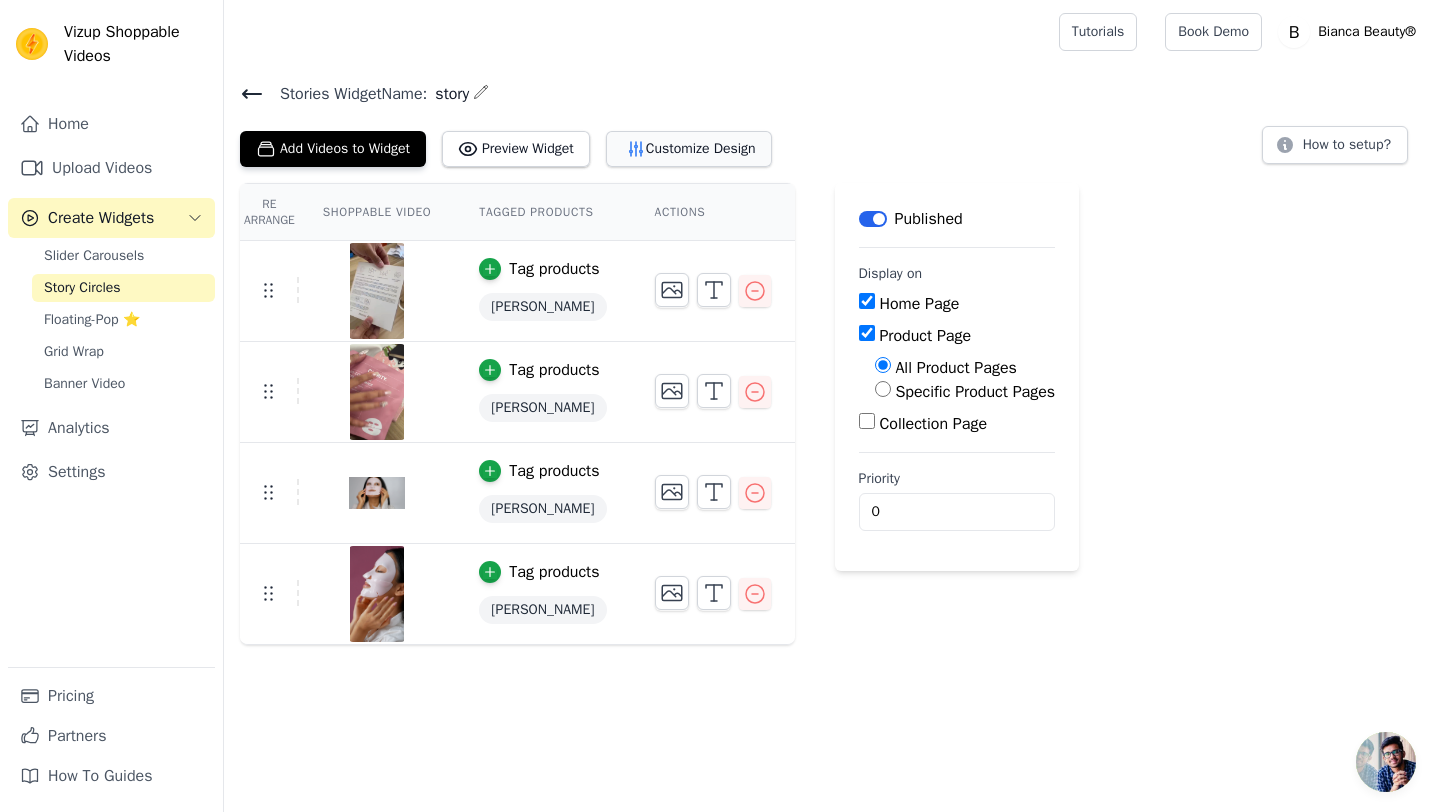 click on "Customize Design" at bounding box center (689, 149) 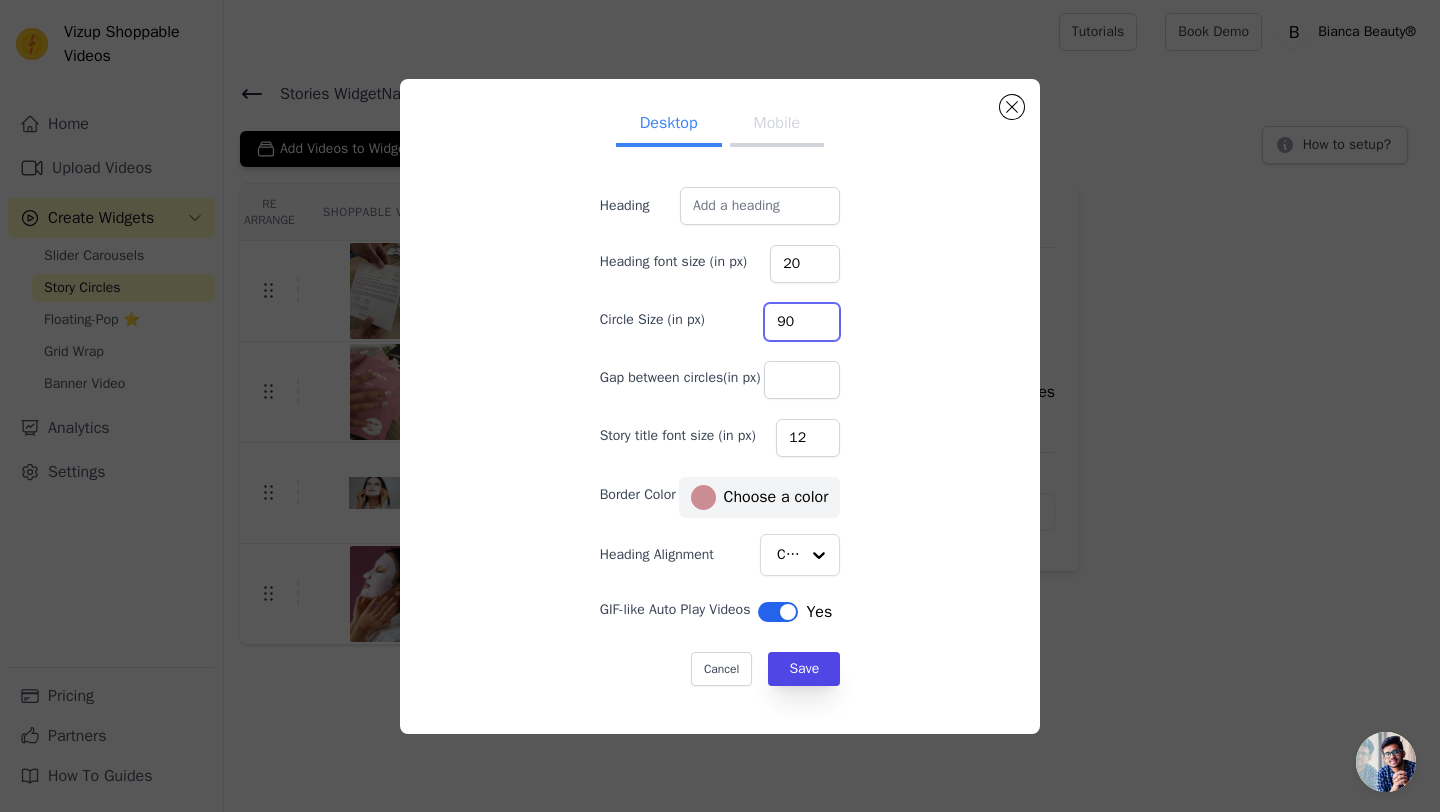 click on "90" at bounding box center [802, 322] 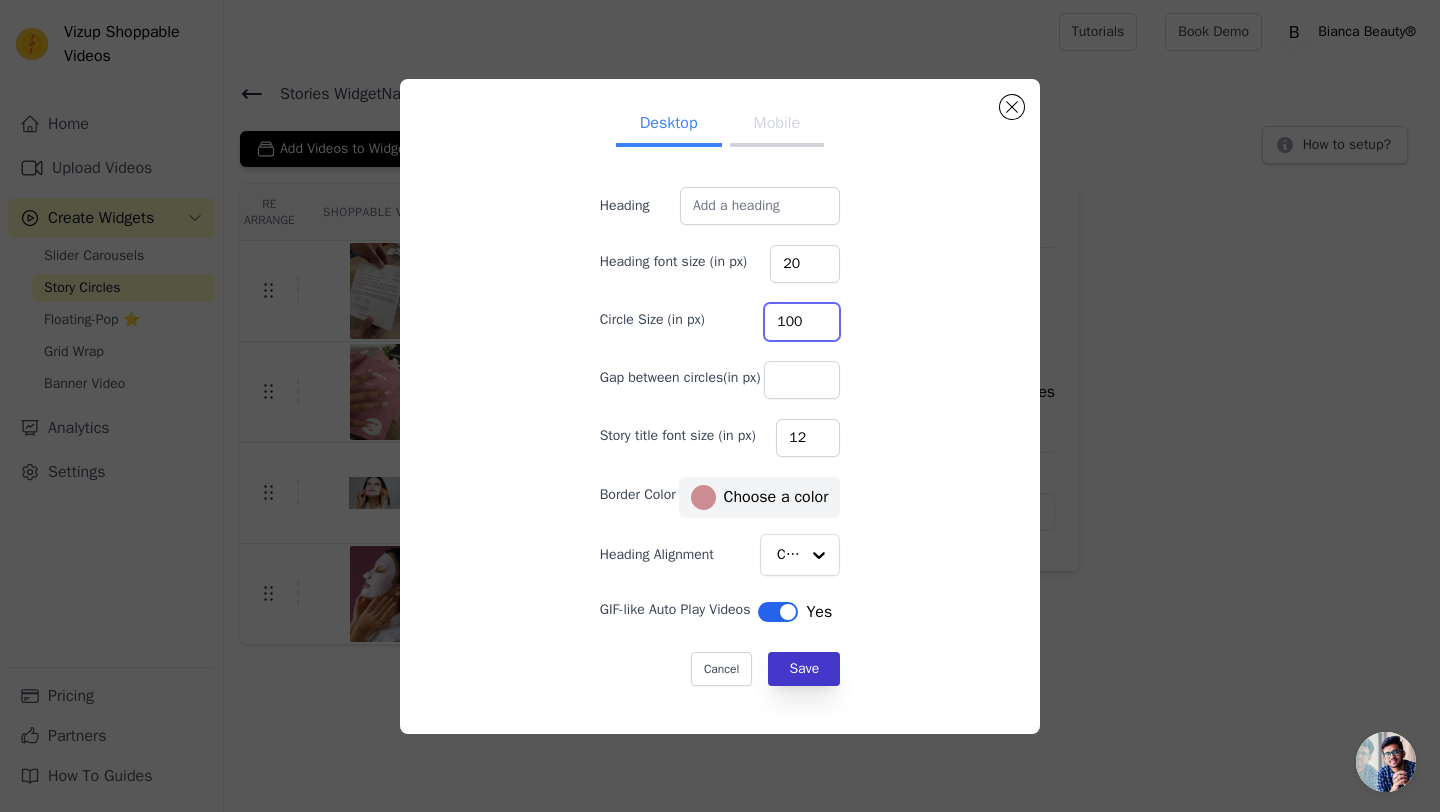 type on "100" 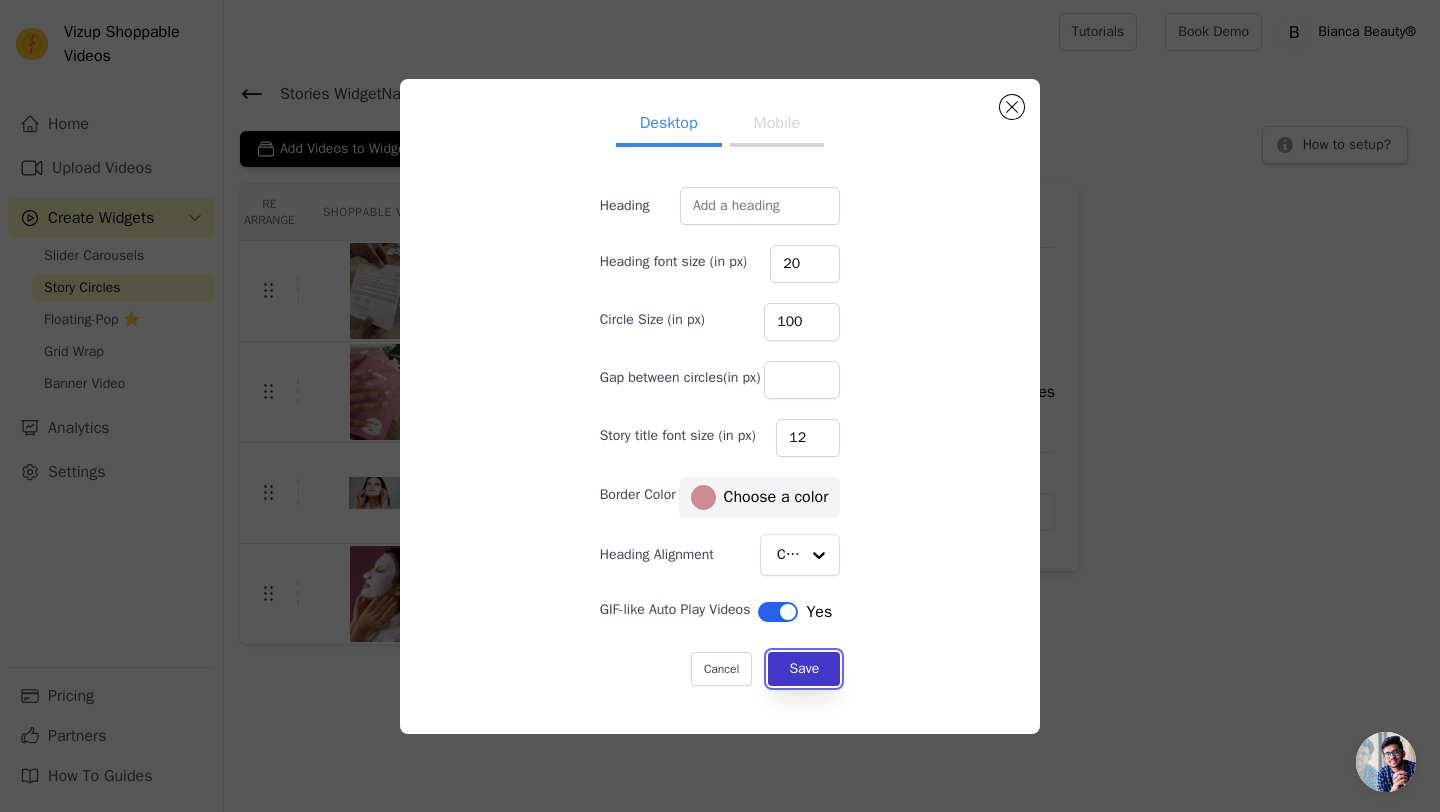 click on "Save" at bounding box center (804, 669) 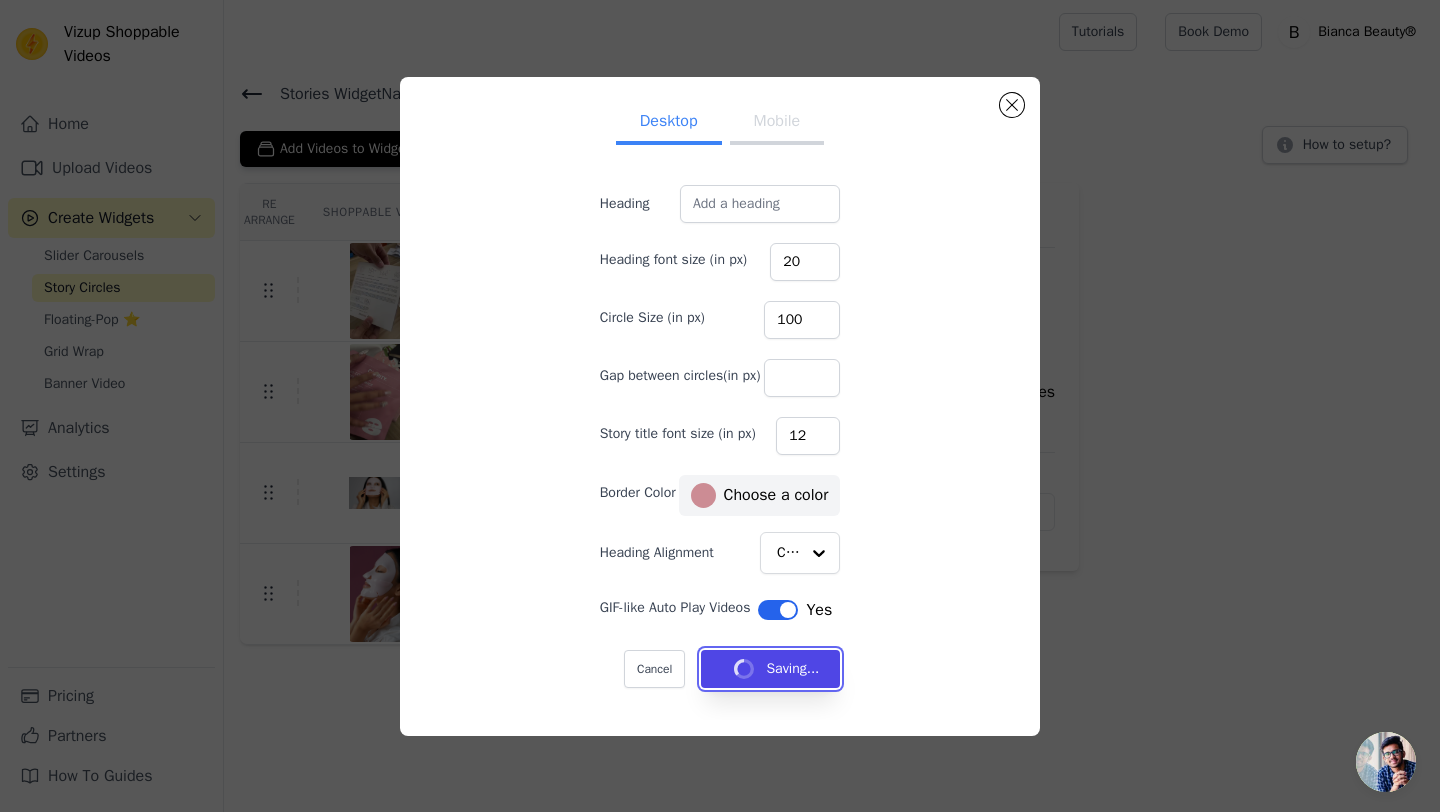 type 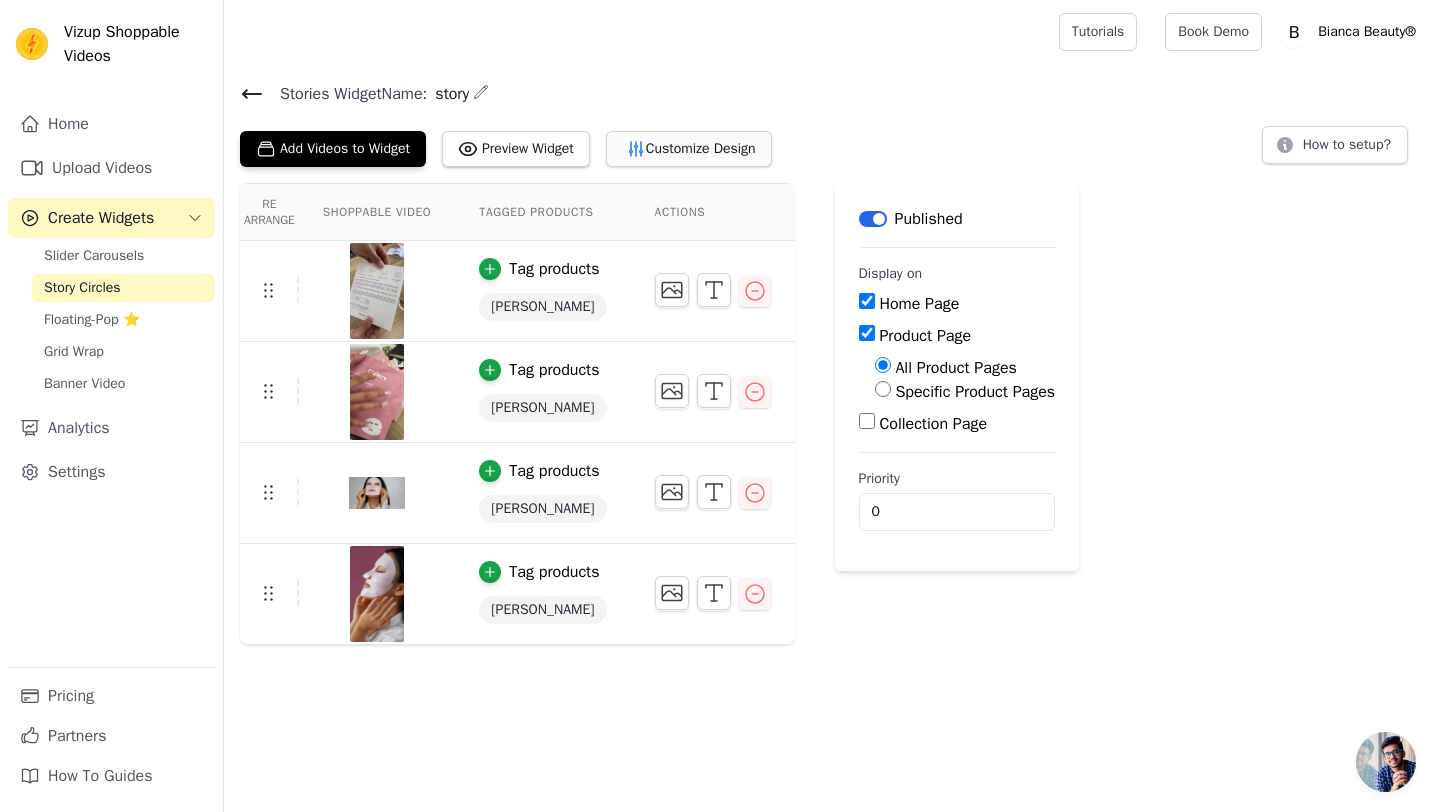 click on "Customize Design" at bounding box center (689, 149) 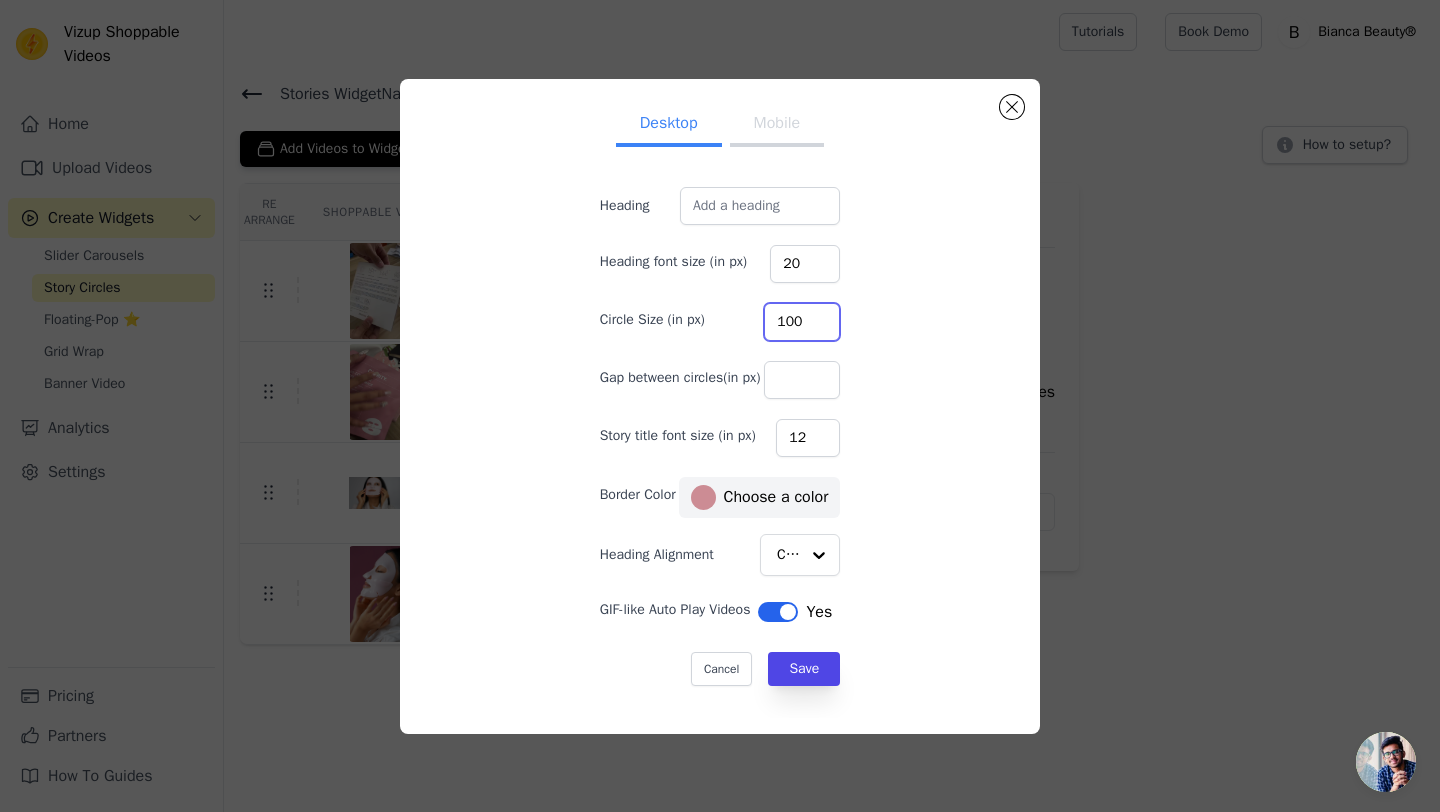 click on "100" at bounding box center [802, 322] 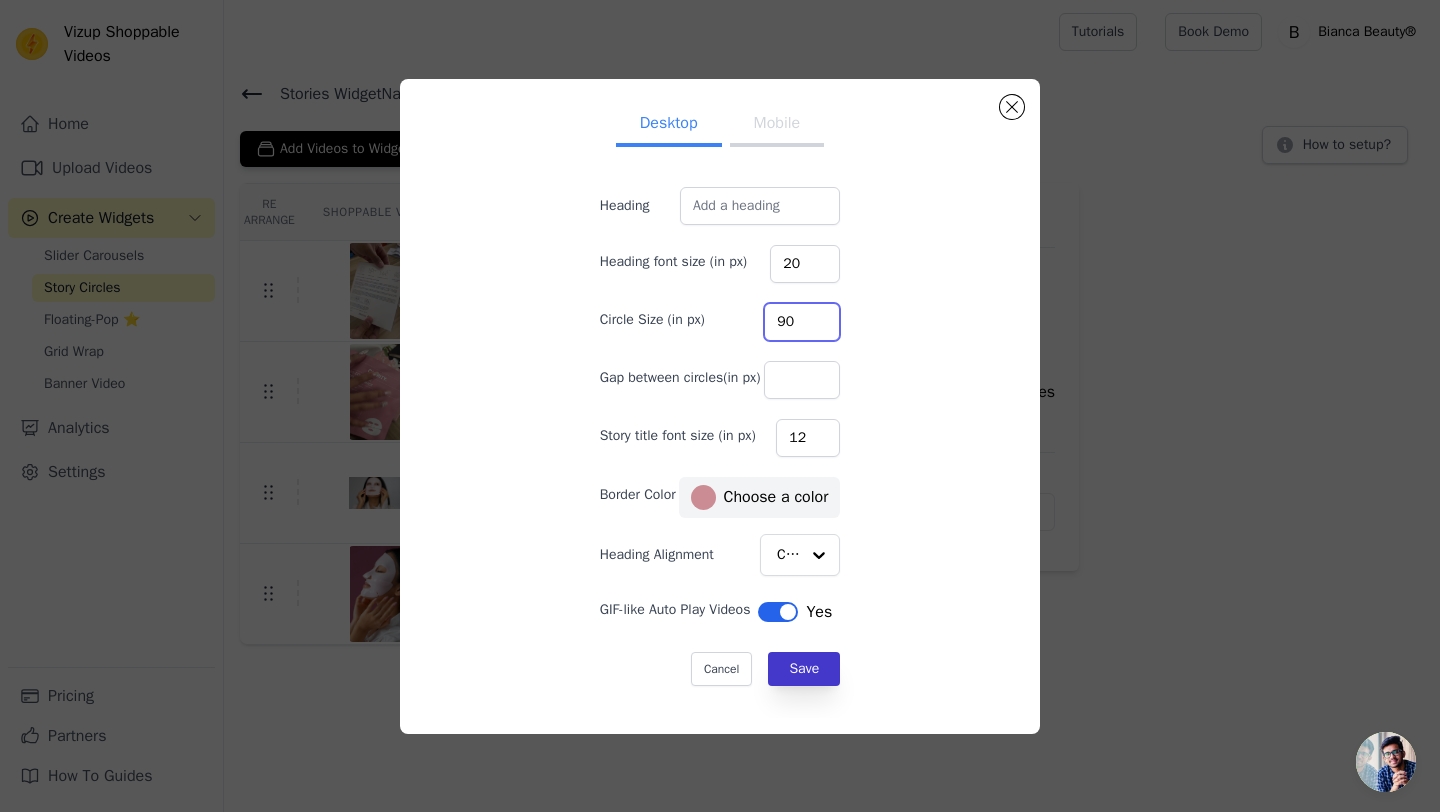 type on "90" 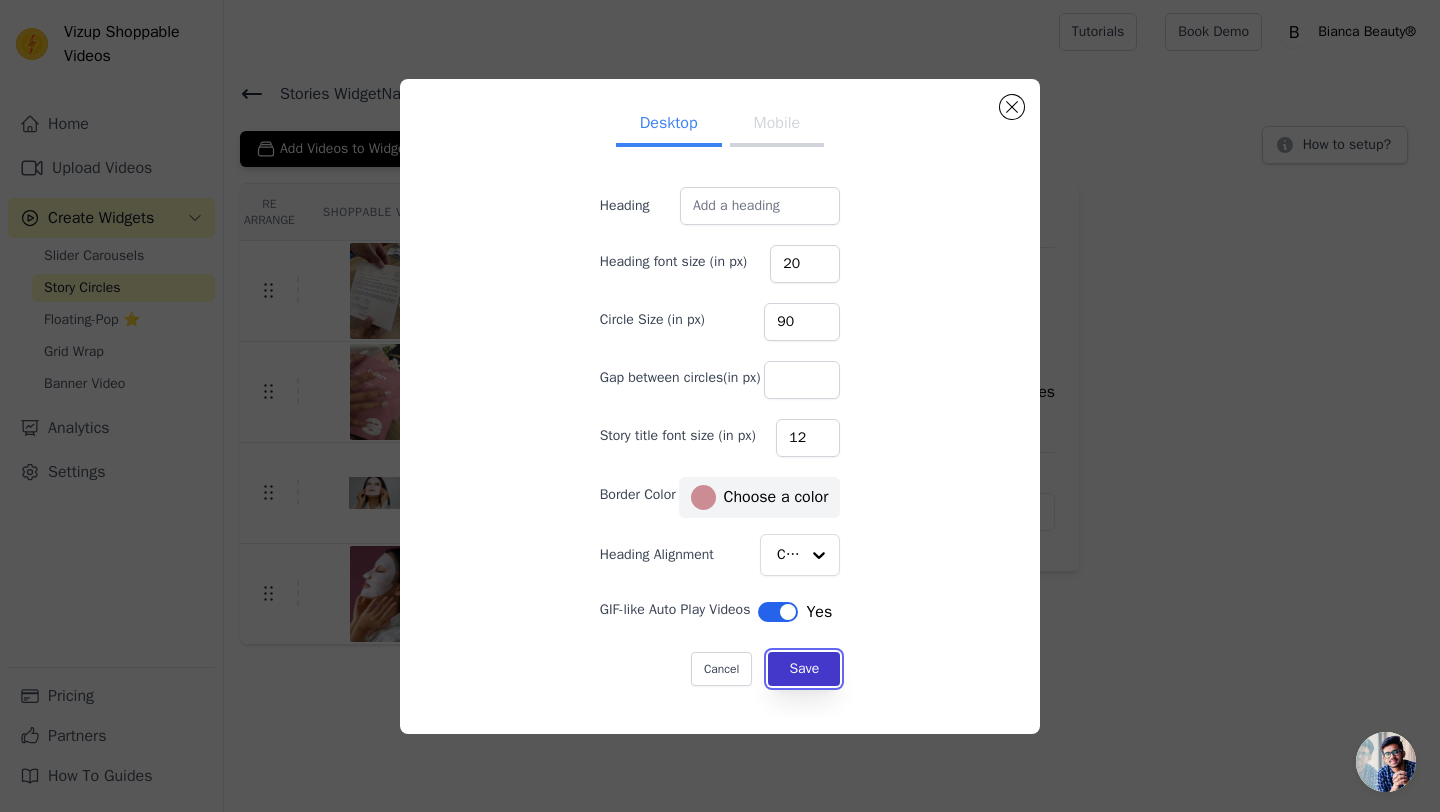 click on "Save" at bounding box center [804, 669] 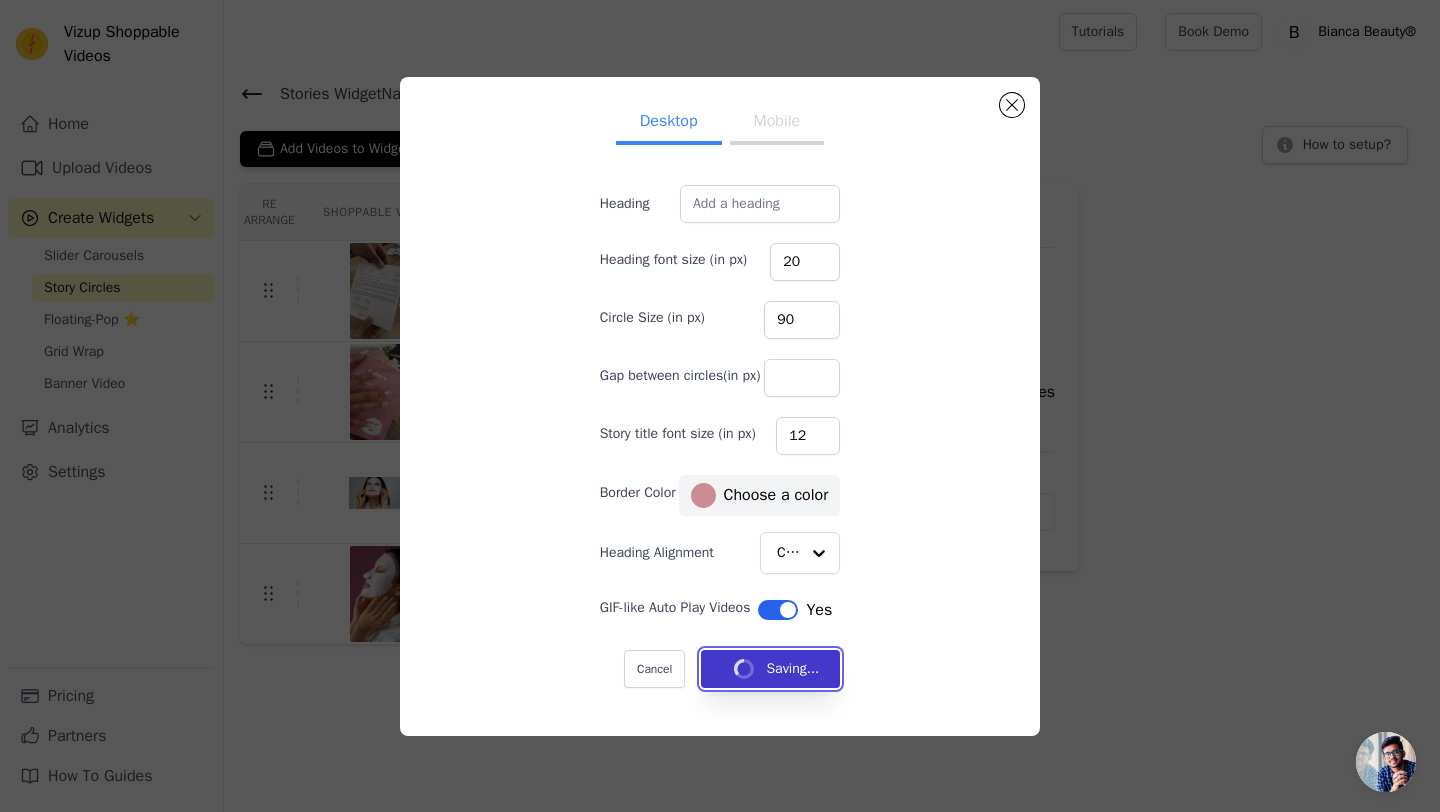 type 